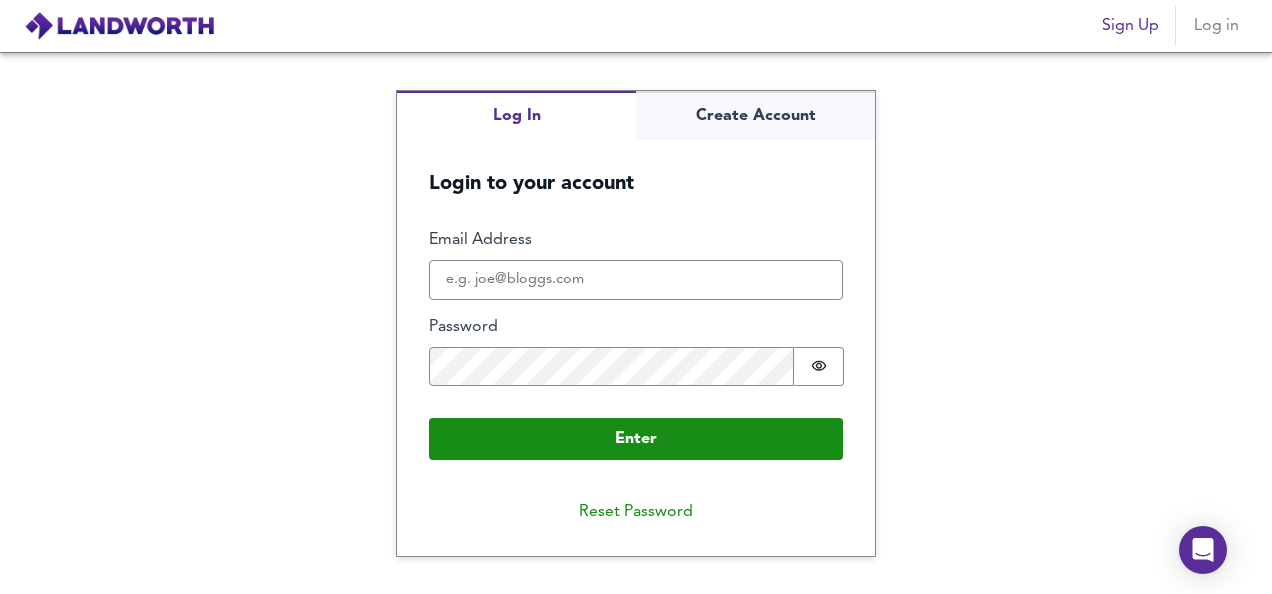 scroll, scrollTop: 0, scrollLeft: 0, axis: both 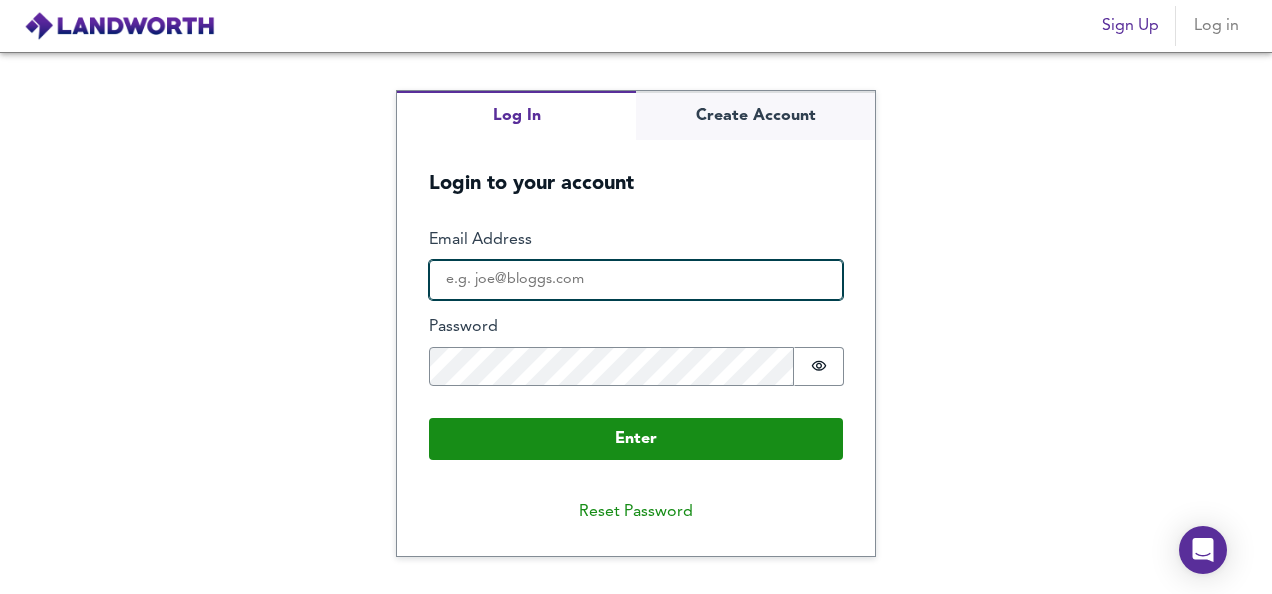 click on "Email Address" at bounding box center (636, 280) 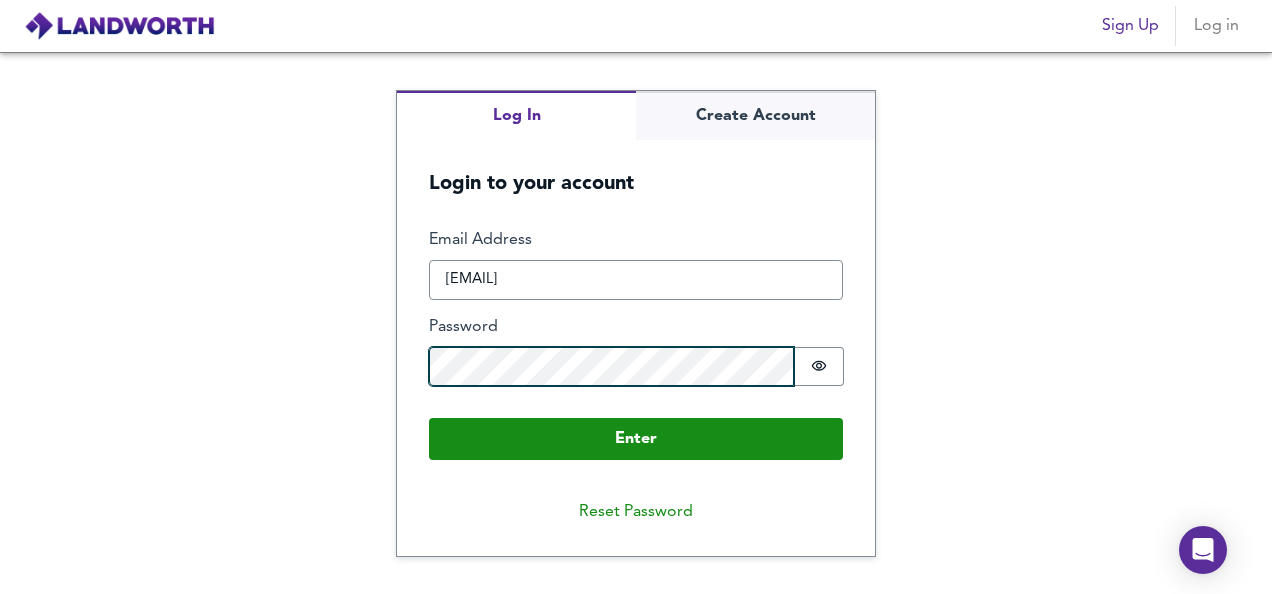 click on "Enter" at bounding box center (636, 439) 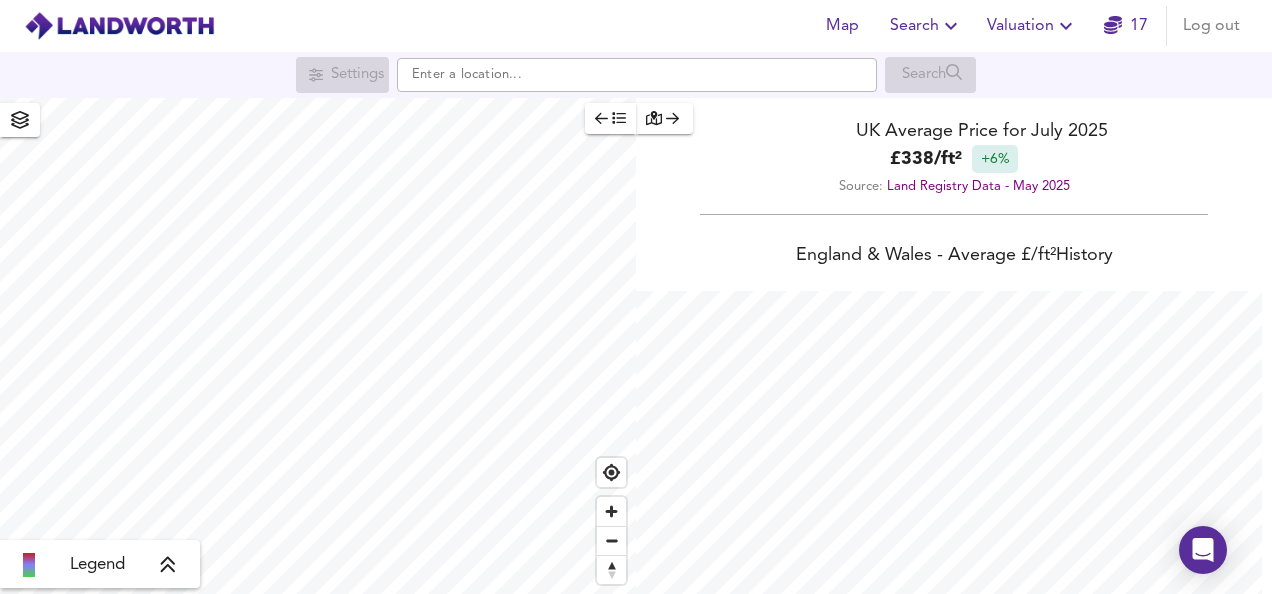 scroll, scrollTop: 999406, scrollLeft: 998728, axis: both 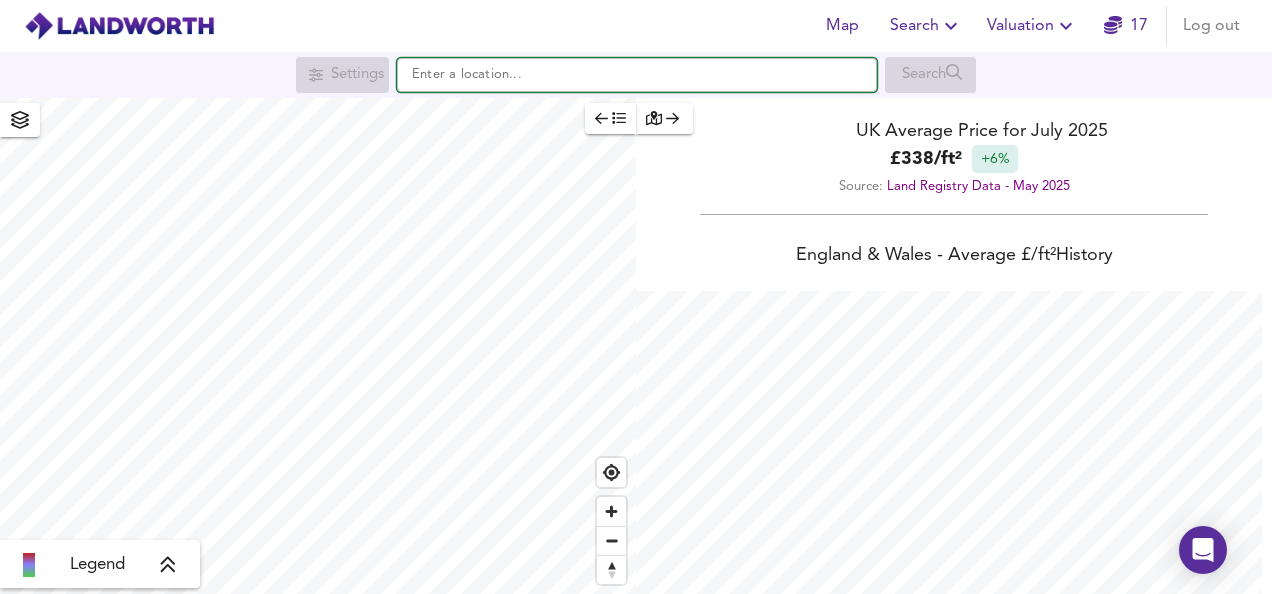 click at bounding box center [637, 75] 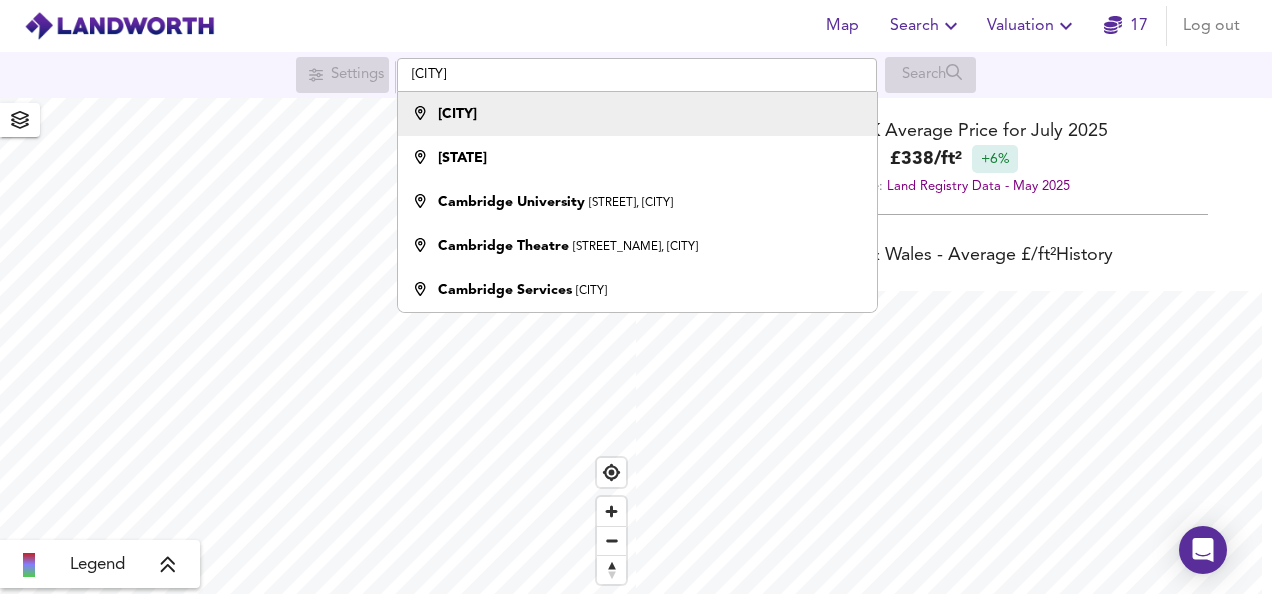 click on "[CITY]" at bounding box center (457, 114) 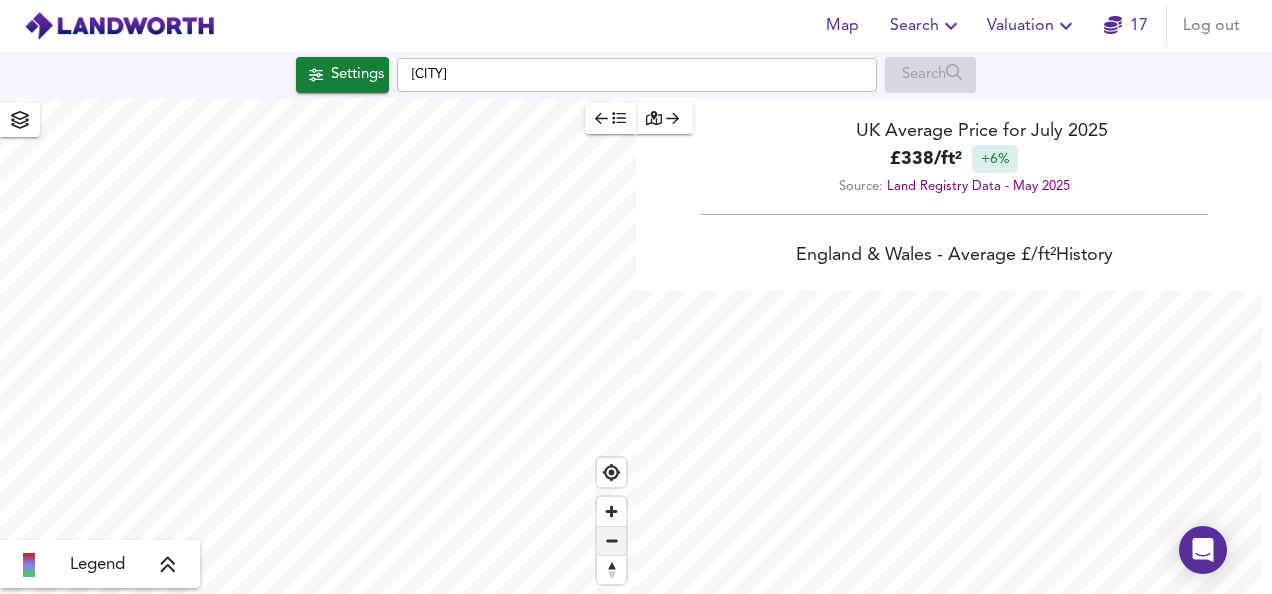 checkbox on "false" 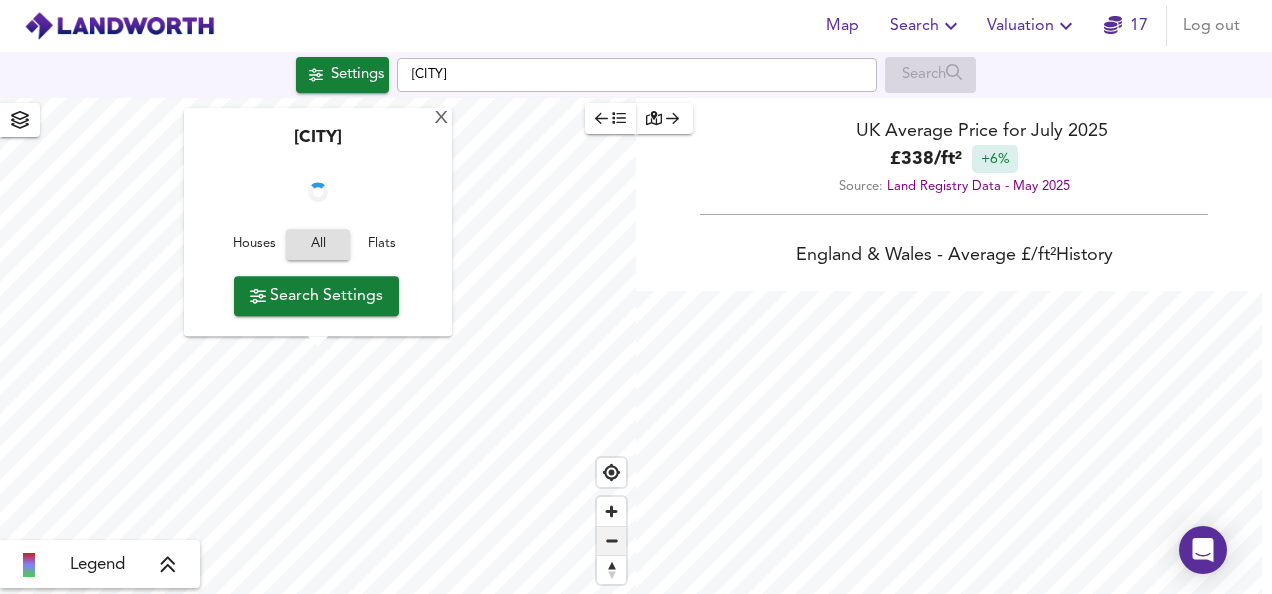 click at bounding box center (611, 541) 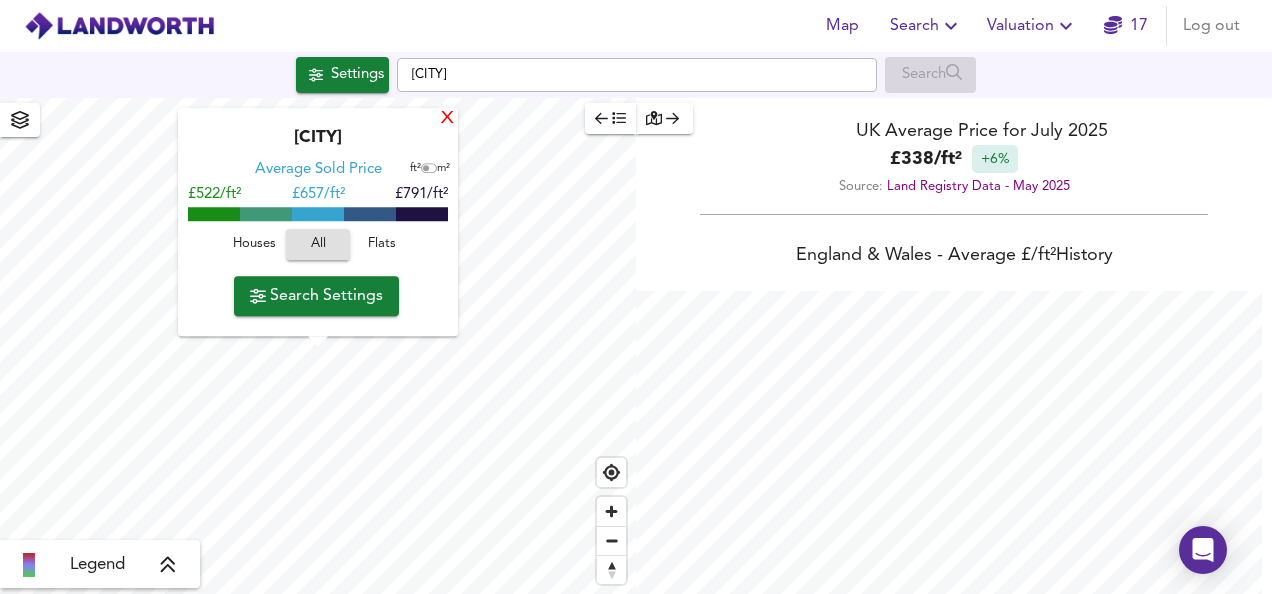 click on "X" at bounding box center [447, 119] 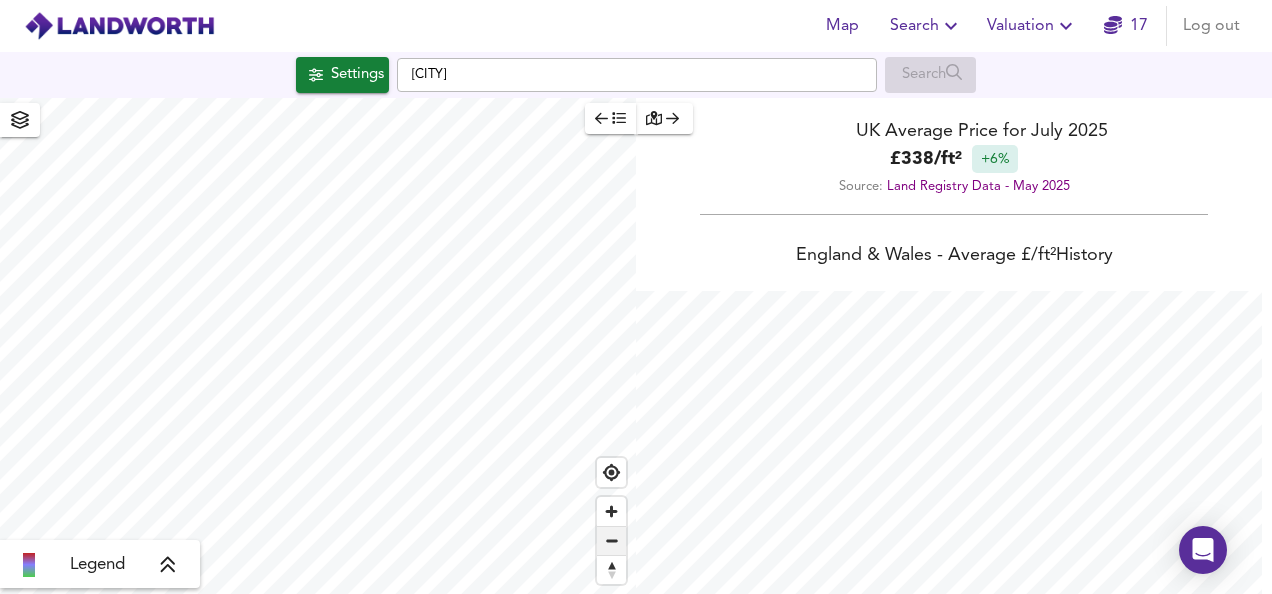 click at bounding box center (611, 541) 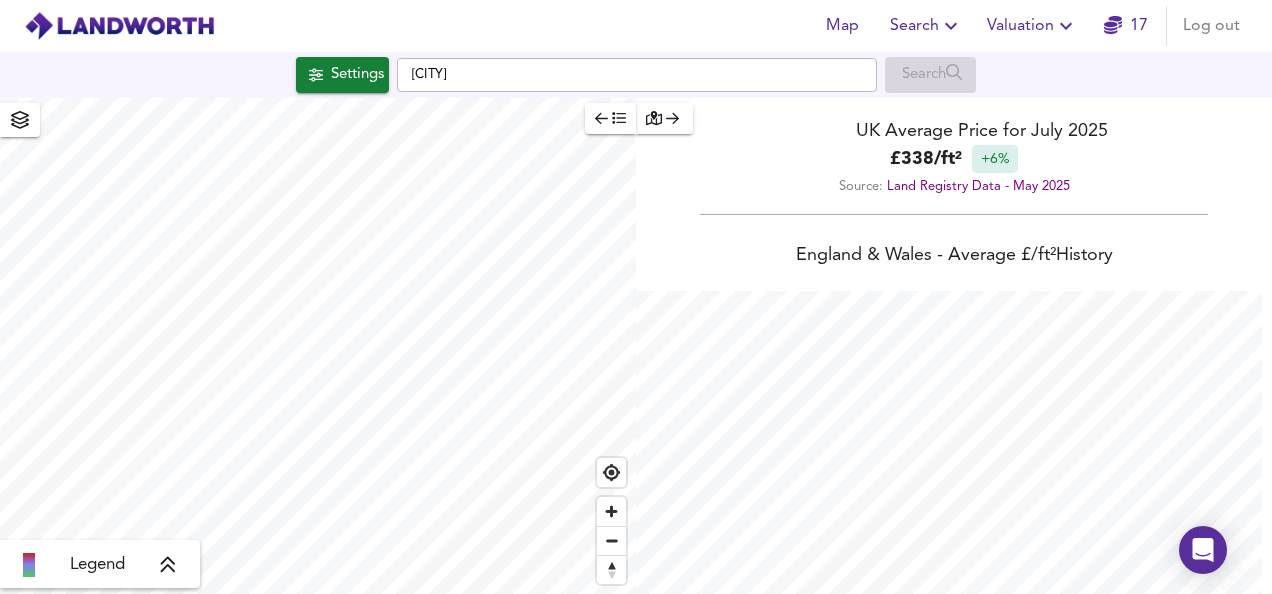 scroll, scrollTop: 594, scrollLeft: 1272, axis: both 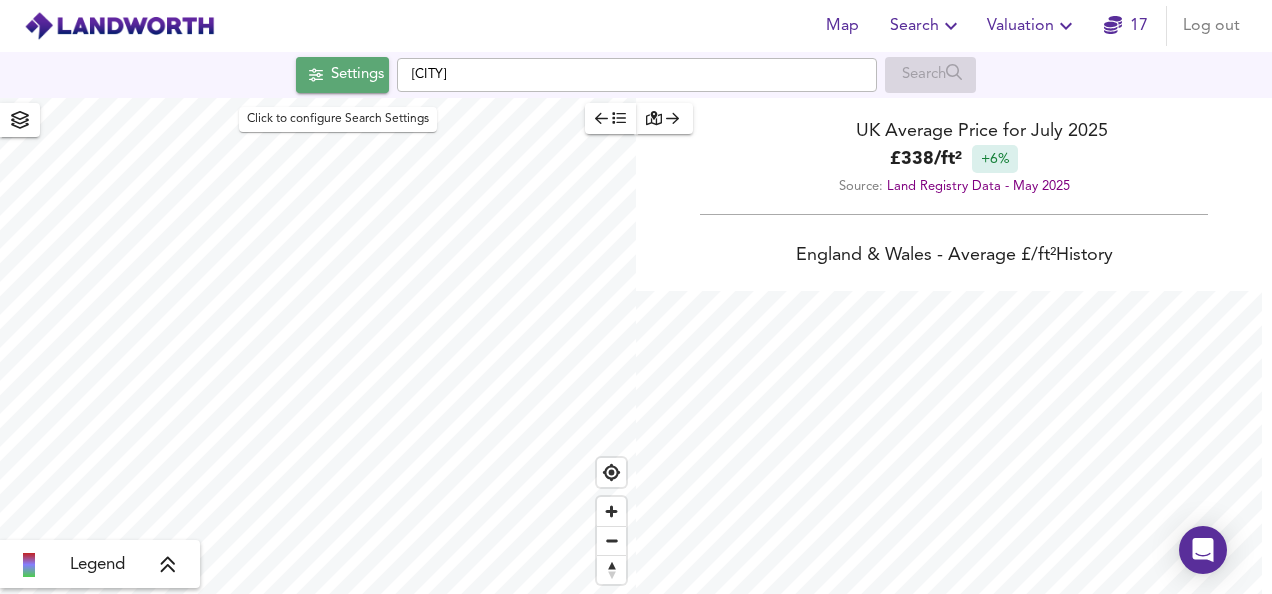 click on "Settings" at bounding box center (357, 75) 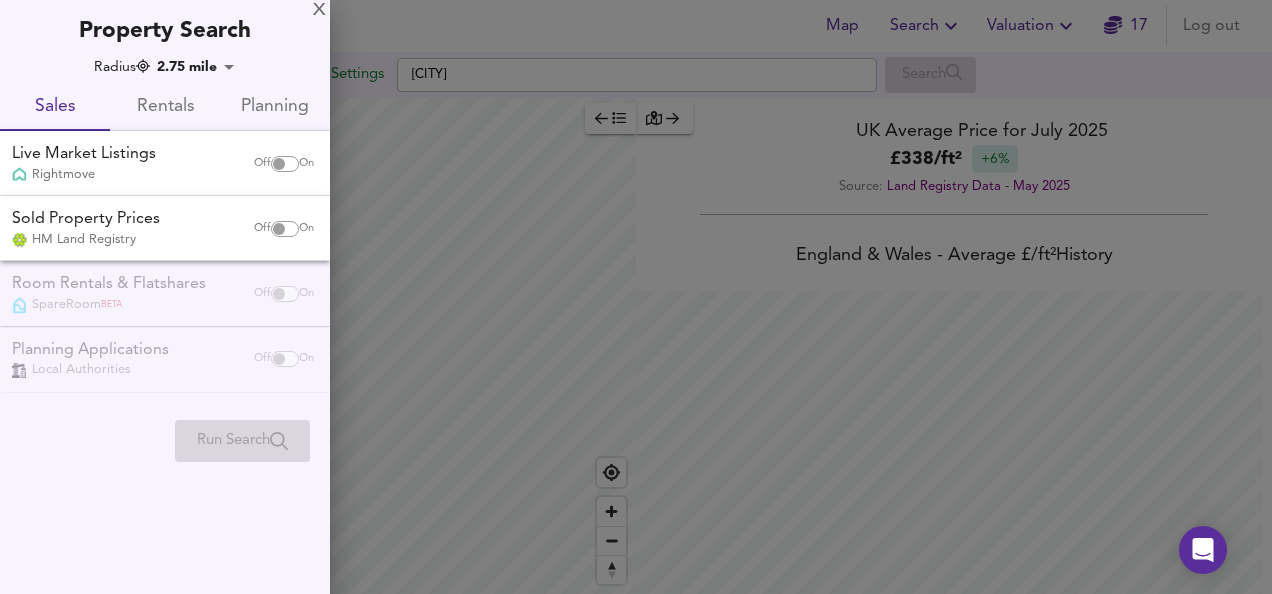 click at bounding box center (279, 164) 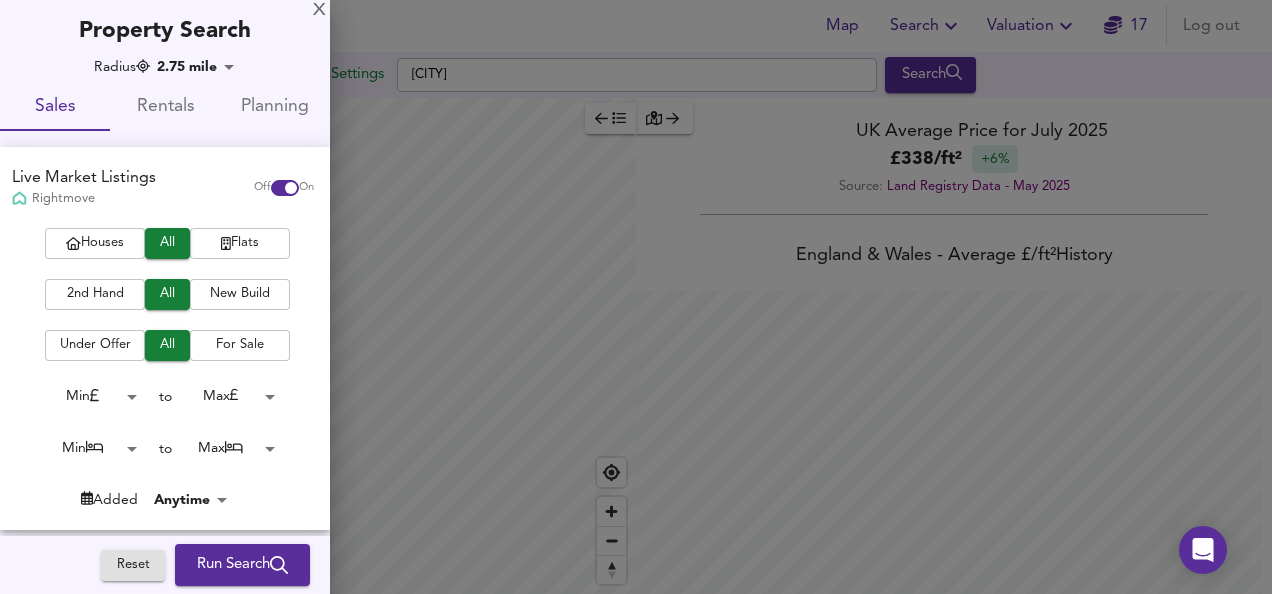 click on "Flats" at bounding box center [240, 243] 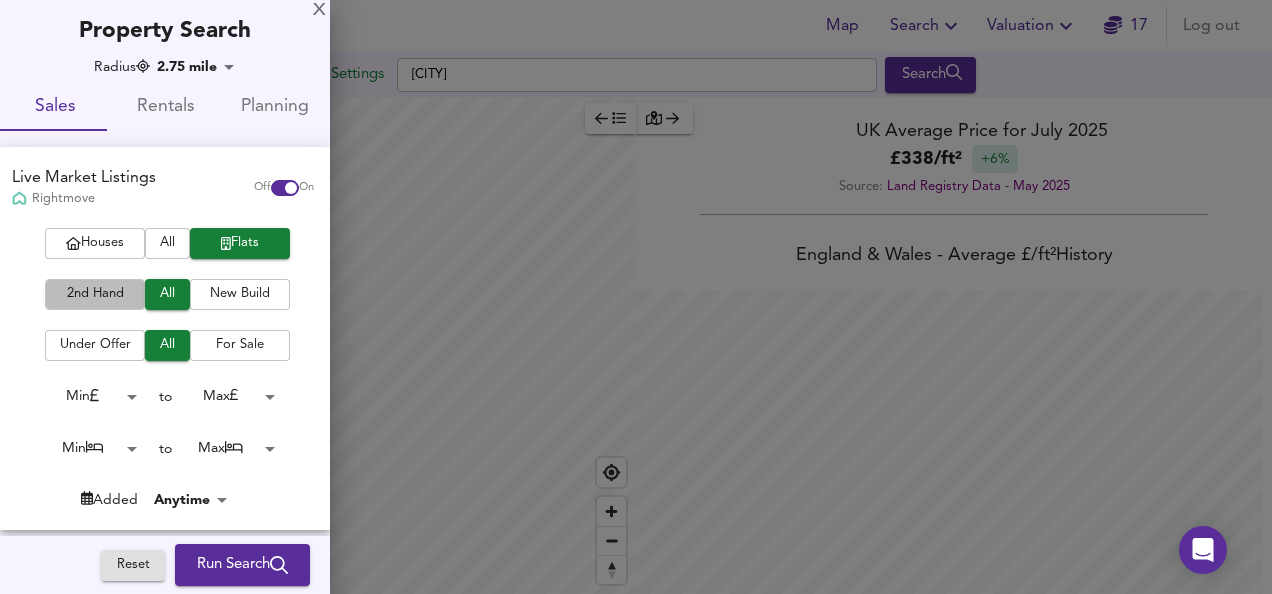 click on "2nd Hand" at bounding box center [95, 294] 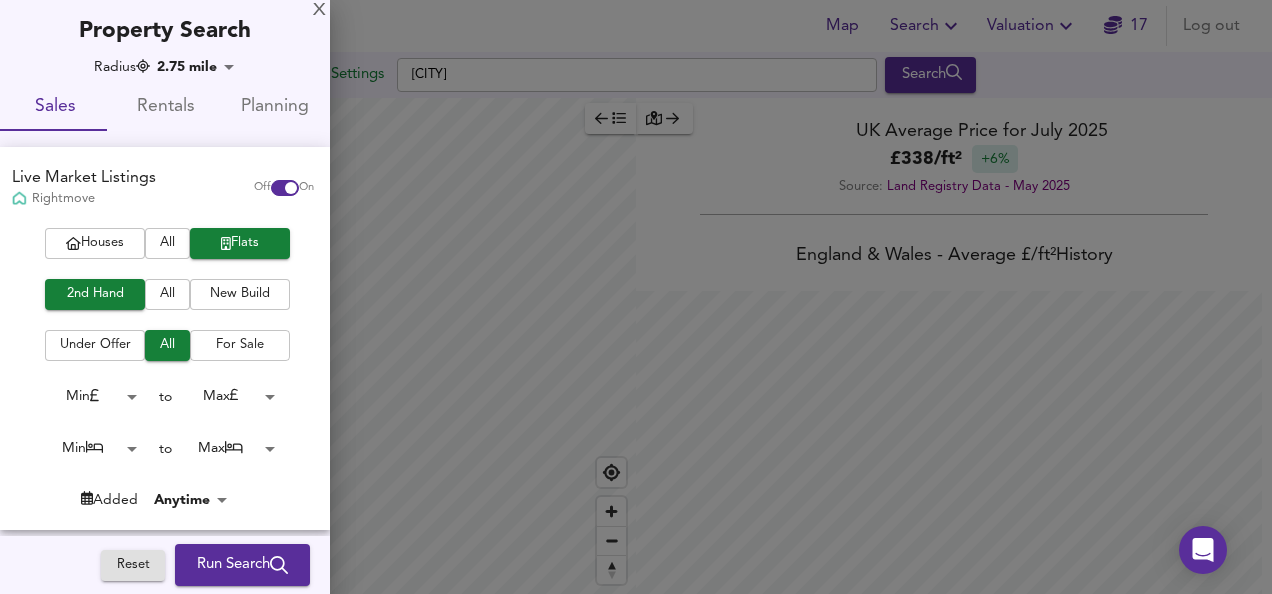 click on "For Sale" at bounding box center [240, 345] 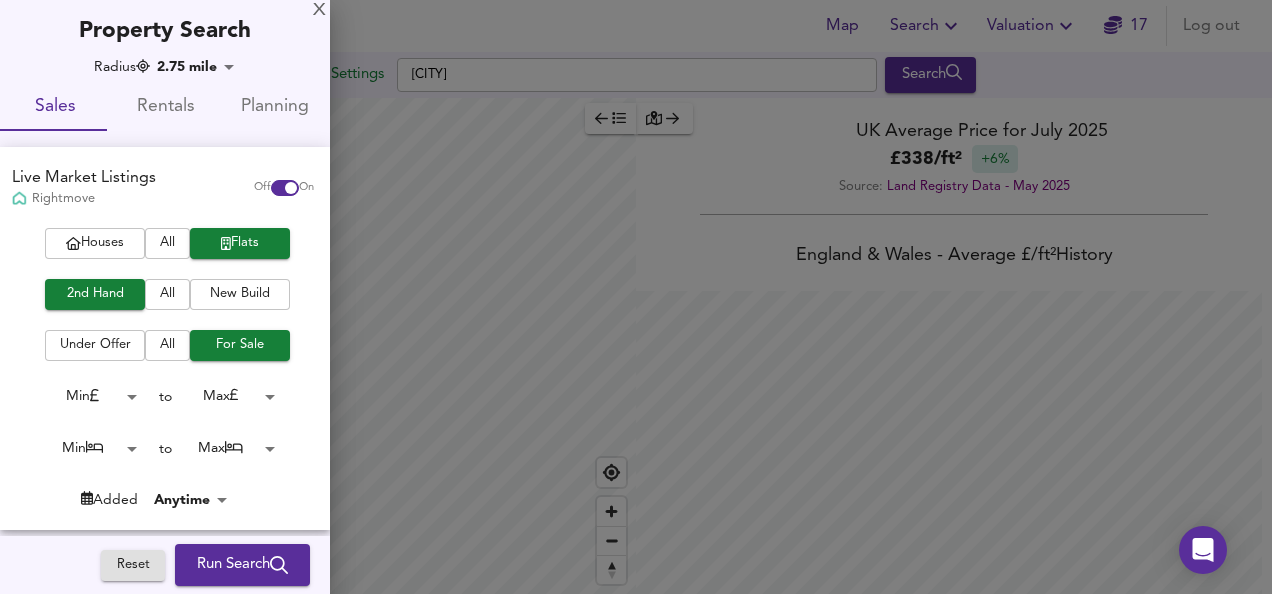 click on "Map Search Valuation    17 Log out        Settings     [CITY]        Search            Legend       UK Average Price   for July 2025 £ 338 / ft²      +6% Source:   Land Registry Data - May 2025 England & Wales - Average £/ ft²  History England & Wales - Total Quarterly Sales History
X Map Settings Basemap          Default hybrid Heatmap          Average Price landworth 2D   View Dynamic Heatmap   On Show Postcodes Show Boroughs 2D 3D Find Me X Property Search Radius   2.75 mile 4431 Sales Rentals Planning    Live Market Listings   Rightmove Off   On    Houses All   Flats 2nd Hand All New Build Under Offer All For Sale Min   0 to Max   200000000   Min   0 to Max   50   Added Anytime -1    Sold Property Prices   HM Land Registry Off   On     Room Rentals & Flatshares   SpareRoom   BETA Off   On     Planning Applications Local Authorities Off   On  Reset Run Search" at bounding box center (636, 297) 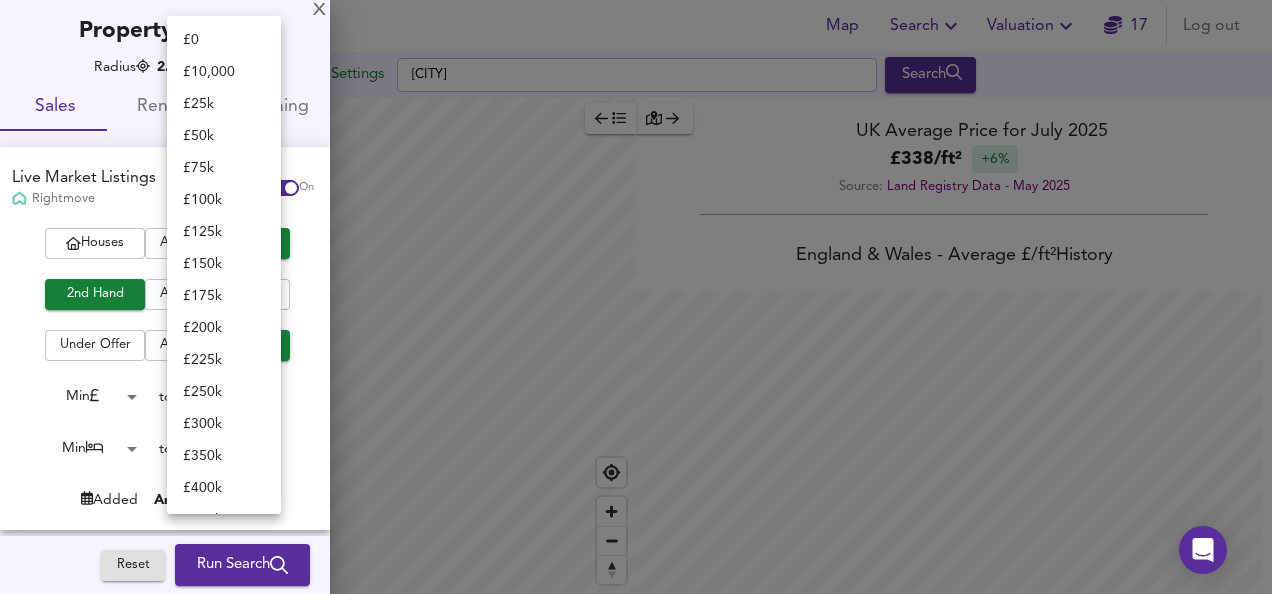 scroll, scrollTop: 894, scrollLeft: 0, axis: vertical 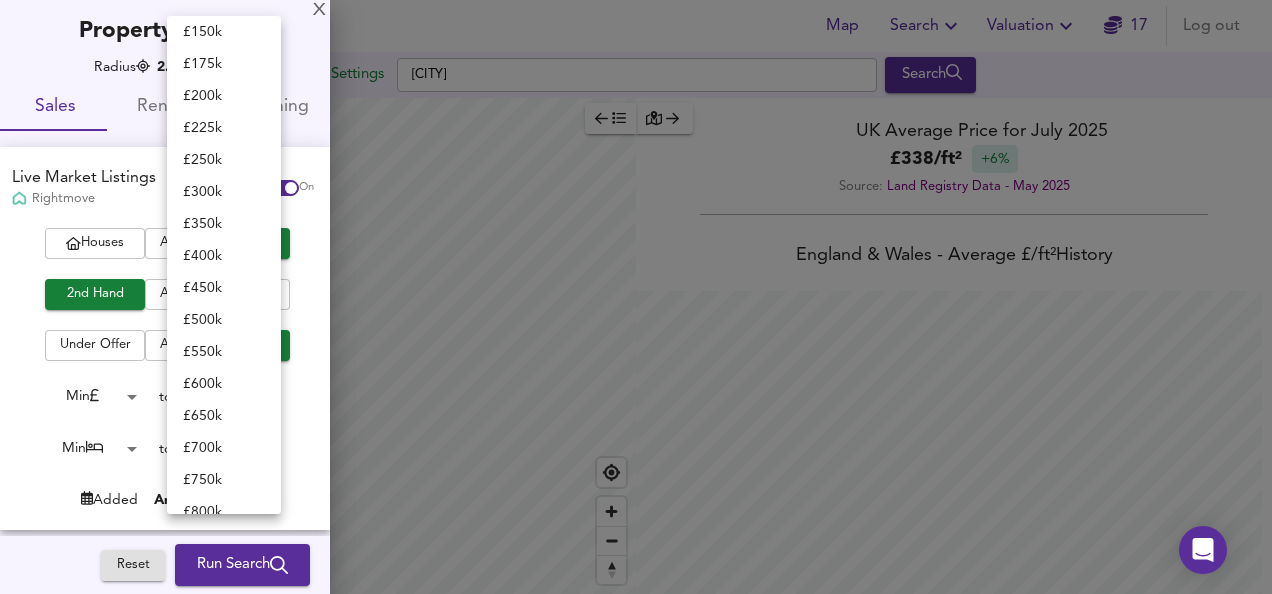 click on "£ 200k" at bounding box center (224, 96) 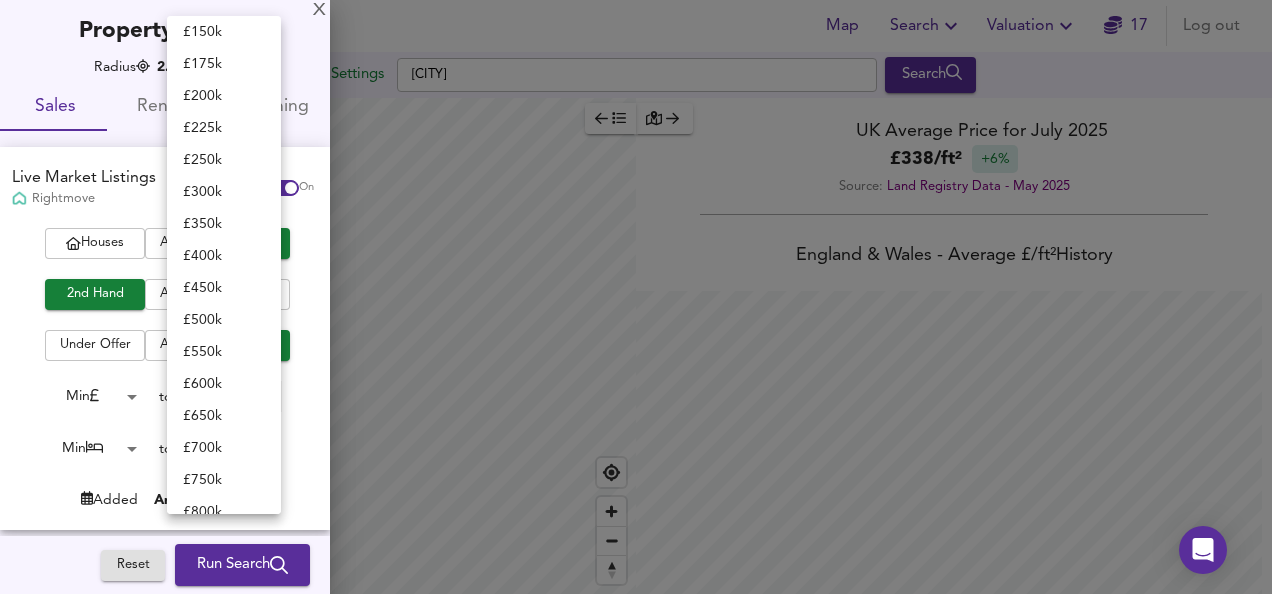 type on "200000" 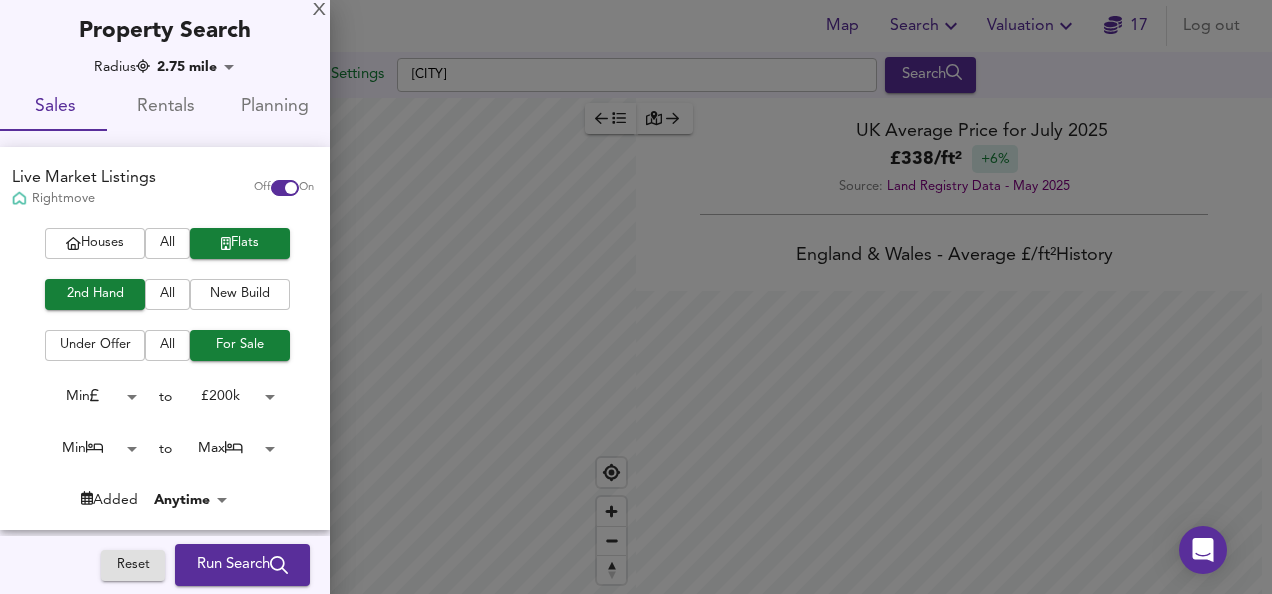 click on "Map Search Valuation    17 Log out        Settings     [CITY]        Search            Legend       UK Average Price   for July 2025 £ 338 / ft²      +6% Source:   Land Registry Data - May 2025 England & Wales - Average £/ ft²  History England & Wales - Total Quarterly Sales History
X Map Settings Basemap          Default hybrid Heatmap          Average Price landworth 2D   View Dynamic Heatmap   On Show Postcodes Show Boroughs 2D 3D Find Me X Property Search Radius   2.75 mile 4431 Sales Rentals Planning    Live Market Listings   Rightmove Off   On    Houses All   Flats 2nd Hand All New Build Under Offer All For Sale Min   0 to £ 200k 200000   Min   0 to Max   50   Added Anytime -1    Sold Property Prices   HM Land Registry Off   On     Room Rentals & Flatshares   SpareRoom   BETA Off   On     Planning Applications Local Authorities Off   On  Reset Run Search" at bounding box center (636, 297) 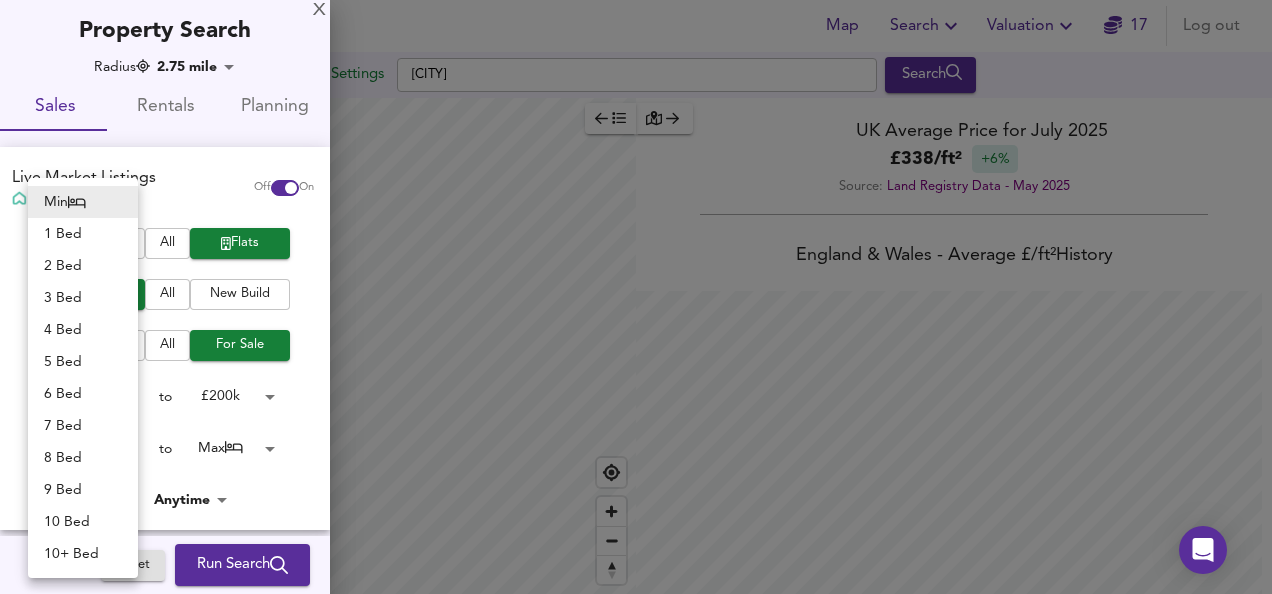 click on "1 Bed" at bounding box center [83, 234] 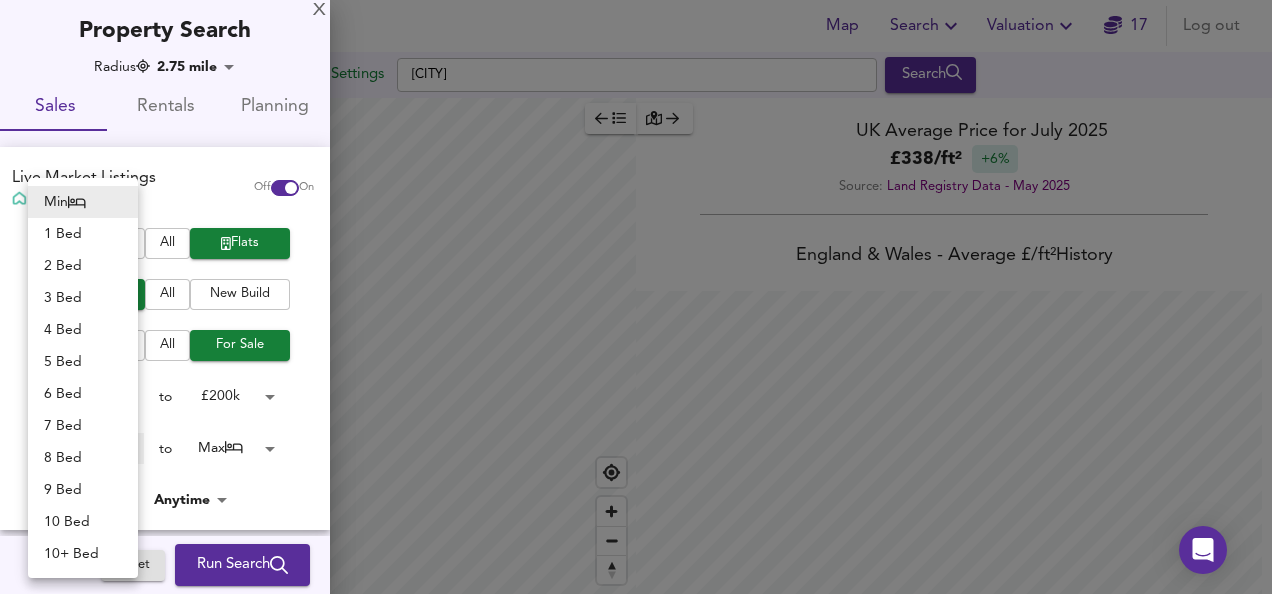 type on "1" 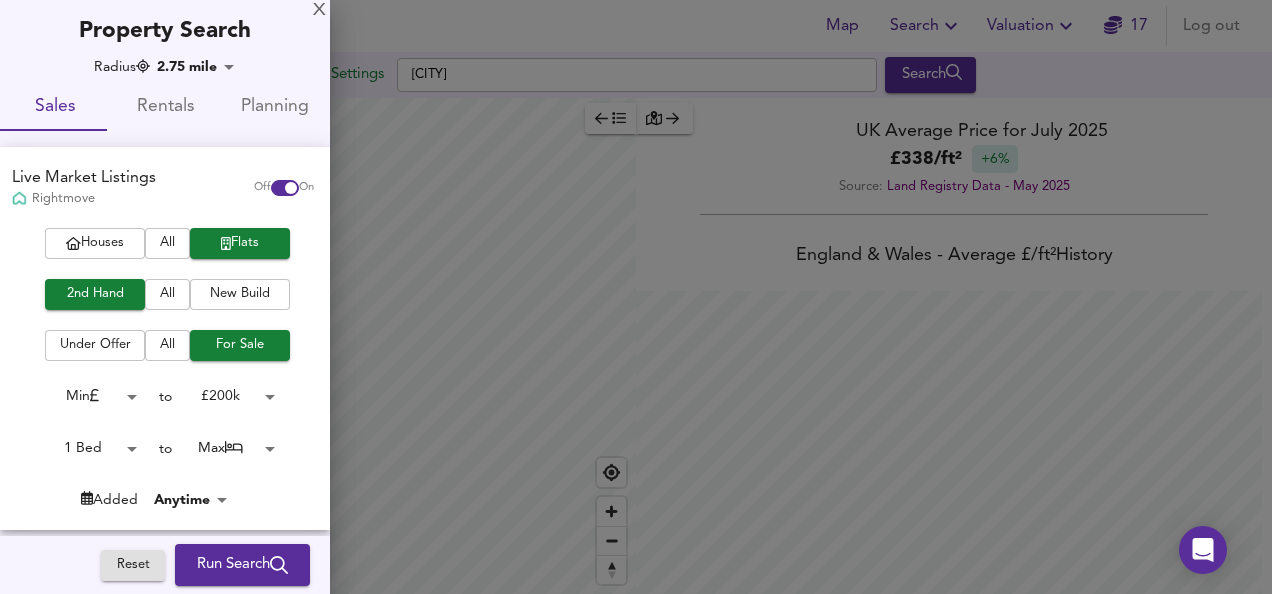 click on "Map Search Valuation    17 Log out        Settings     [CITY]        Search            Legend       UK Average Price   for July 2025 £ 338 / ft²      +6% Source:   Land Registry Data - May 2025 England & Wales - Average £/ ft²  History England & Wales - Total Quarterly Sales History
X Map Settings Basemap          Default hybrid Heatmap          Average Price landworth 2D   View Dynamic Heatmap   On Show Postcodes Show Boroughs 2D 3D Find Me X Property Search Radius   2.75 mile 4431 Sales Rentals Planning    Live Market Listings   Rightmove Off   On    Houses All   Flats 2nd Hand All New Build Under Offer All For Sale Min   0 to £ 200k 200000   1 Bed 1 to Max   50   Added Anytime -1    Sold Property Prices   HM Land Registry Off   On     Room Rentals & Flatshares   SpareRoom   BETA Off   On     Planning Applications Local Authorities Off   On  Reset Run Search" at bounding box center (636, 297) 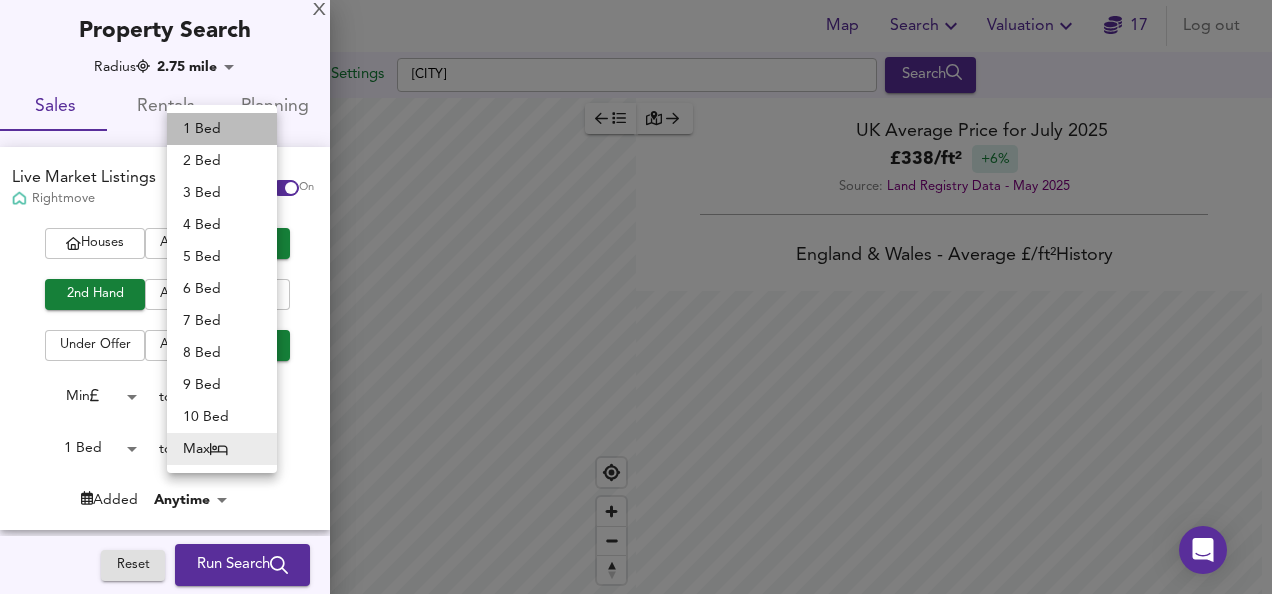click on "1 Bed" at bounding box center (222, 129) 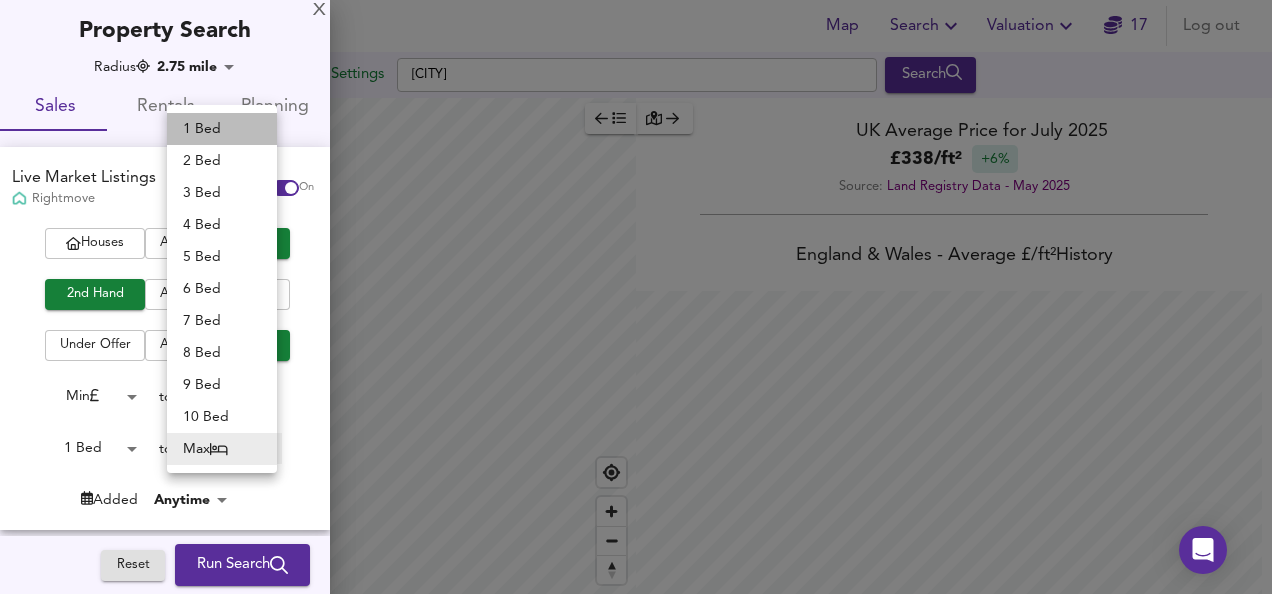type on "1" 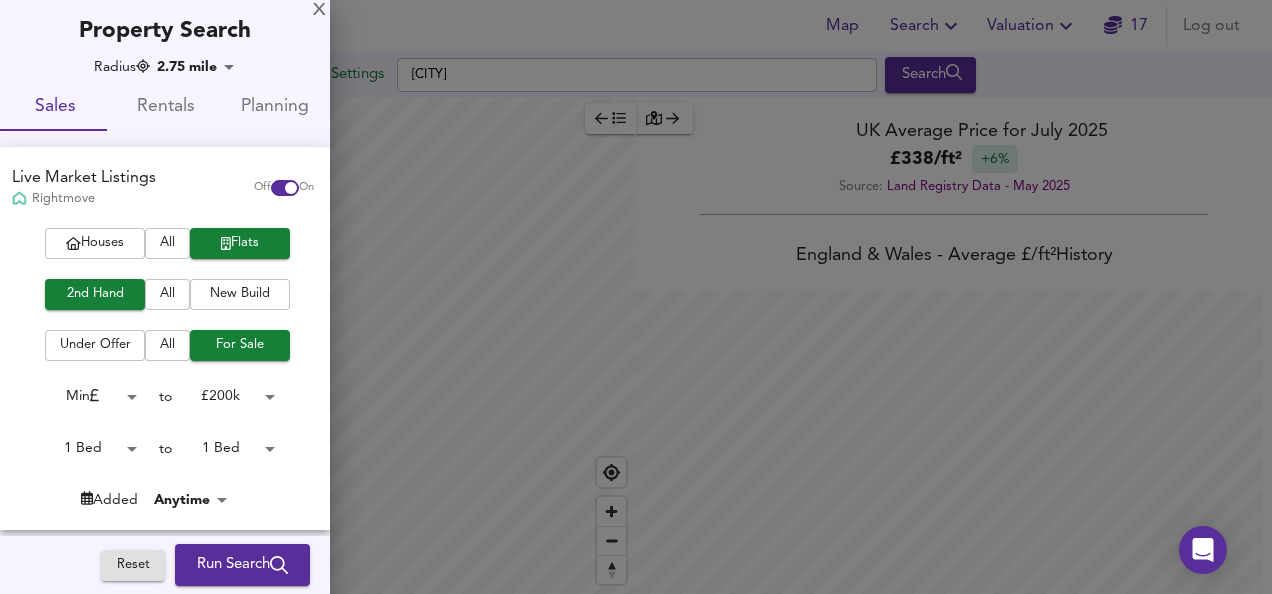 click on "Run Search" at bounding box center [242, 565] 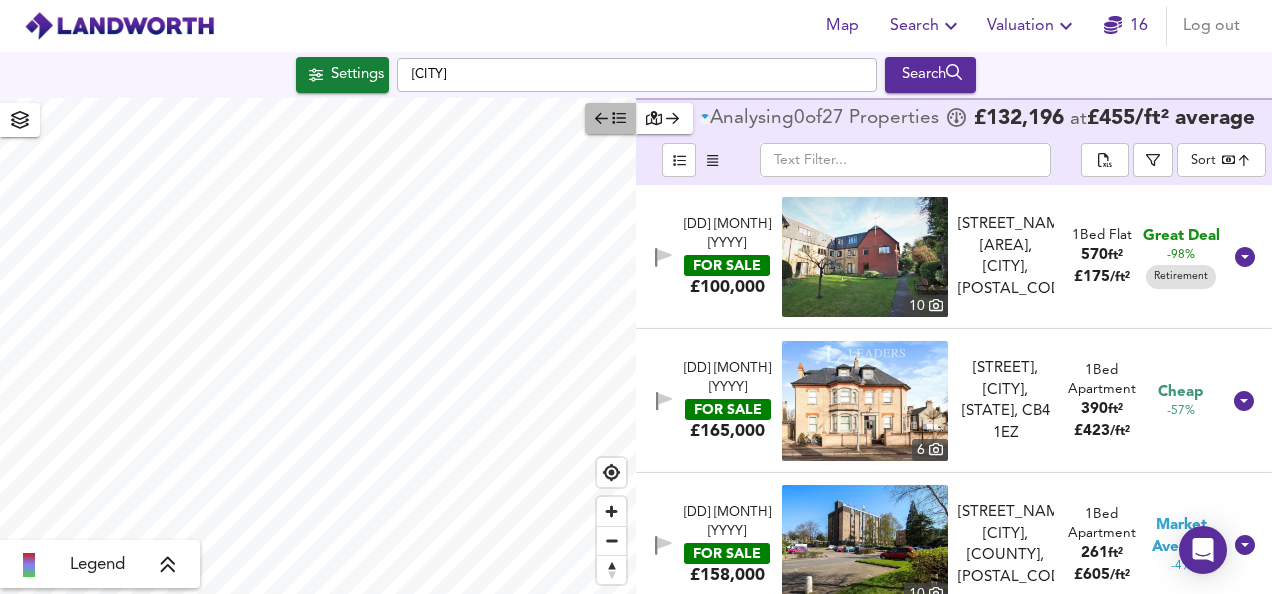click at bounding box center [610, 118] 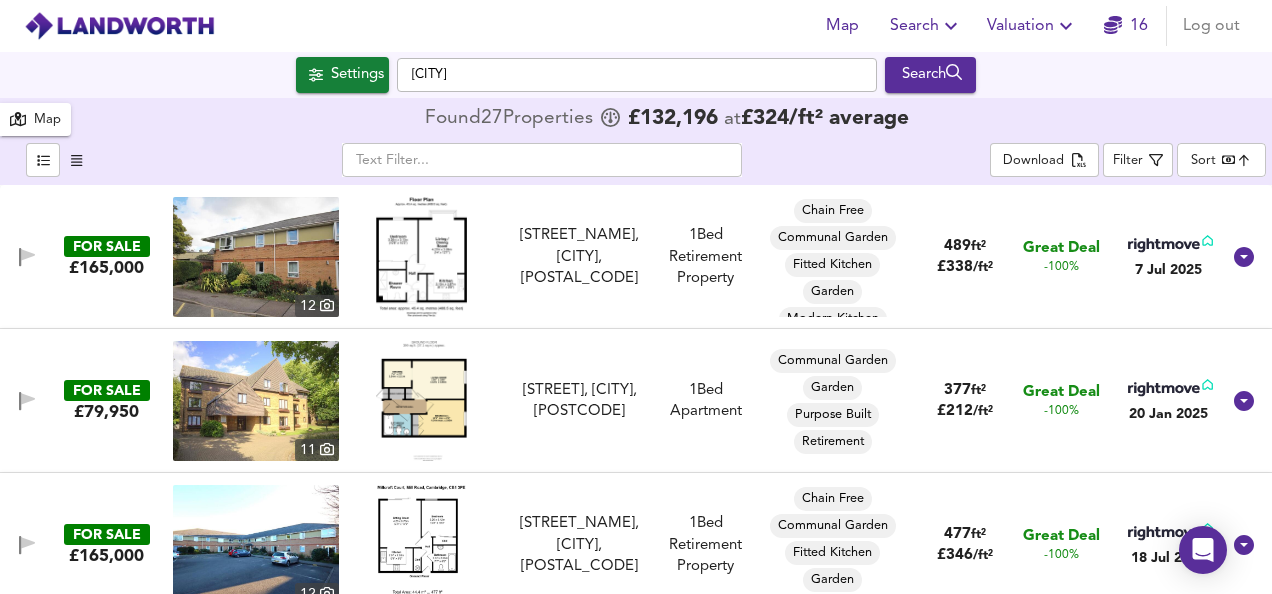 click on "FOR SALE £165,000   12    [STREET], [CITY], [POSTCODE] [STREET], [CITY], [POSTCODE] 1  Bed   Retirement Property Chain Free Communal Garden Fitted Kitchen Garden Modern Kitchen Retirement 489 ft² £ 338 / ft² Great Deal -100% 7 Jul 2025 FOR SALE £79,950   11    [STREET], [CITY], [POSTCODE] [STREET], [CITY], [POSTCODE] 1  Bed   Apartment Communal Garden Garden Purpose Built Retirement 377 ft² £ 212 / ft² Great Deal -100% 20 Jan 2025 FOR SALE £165,000   12    [STREET], [CITY], [POSTCODE] [STREET], [CITY], [POSTCODE] 1  Bed   Retirement Property Chain Free Communal Garden Fitted Kitchen Garden Purpose Built Retirement 477 ft² £ 346 / ft² Great Deal -100% 18 Jul 2025 FOR SALE    12" at bounding box center [636, 297] 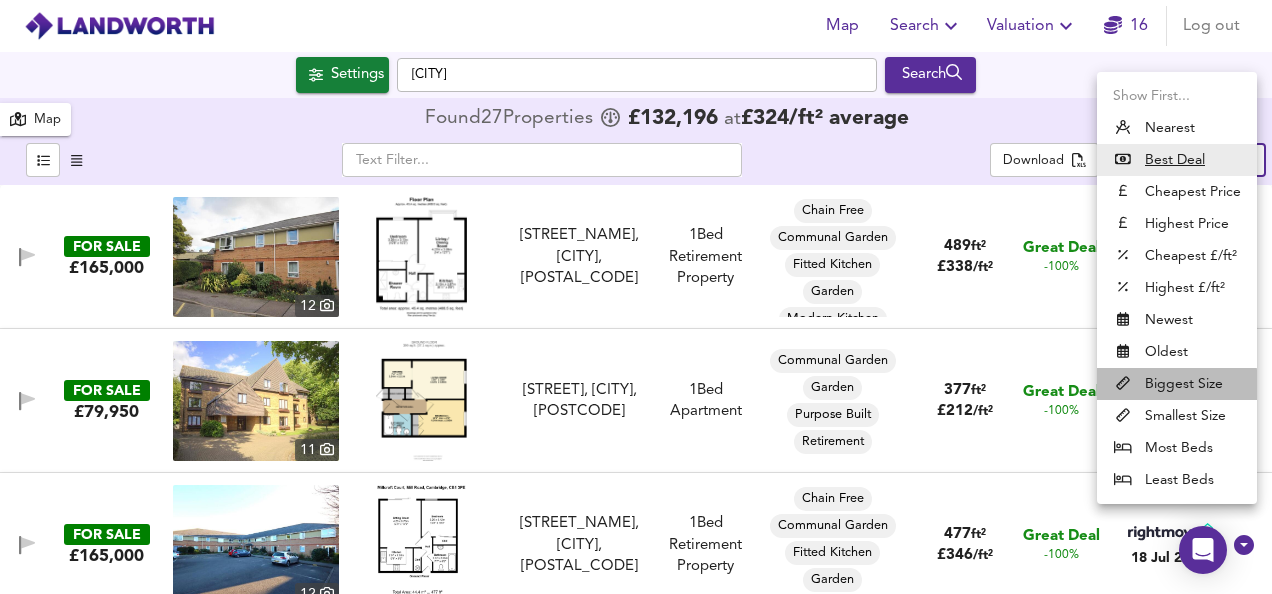 click on "Biggest Size" at bounding box center (1177, 384) 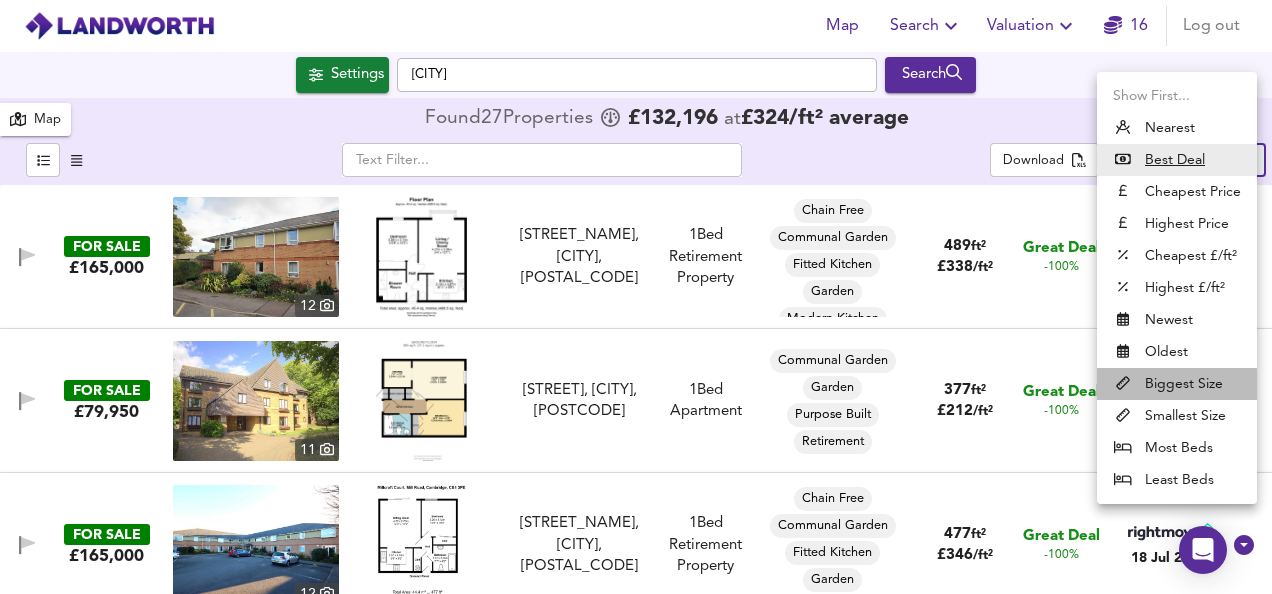 type on "biggest" 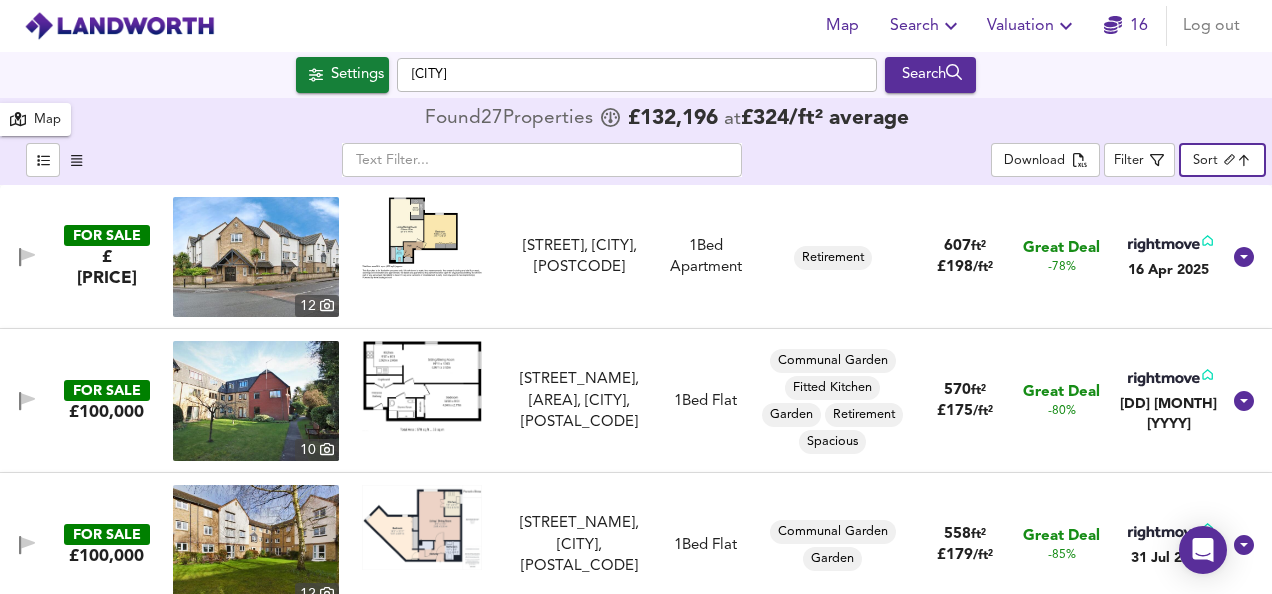 click at bounding box center [422, 237] 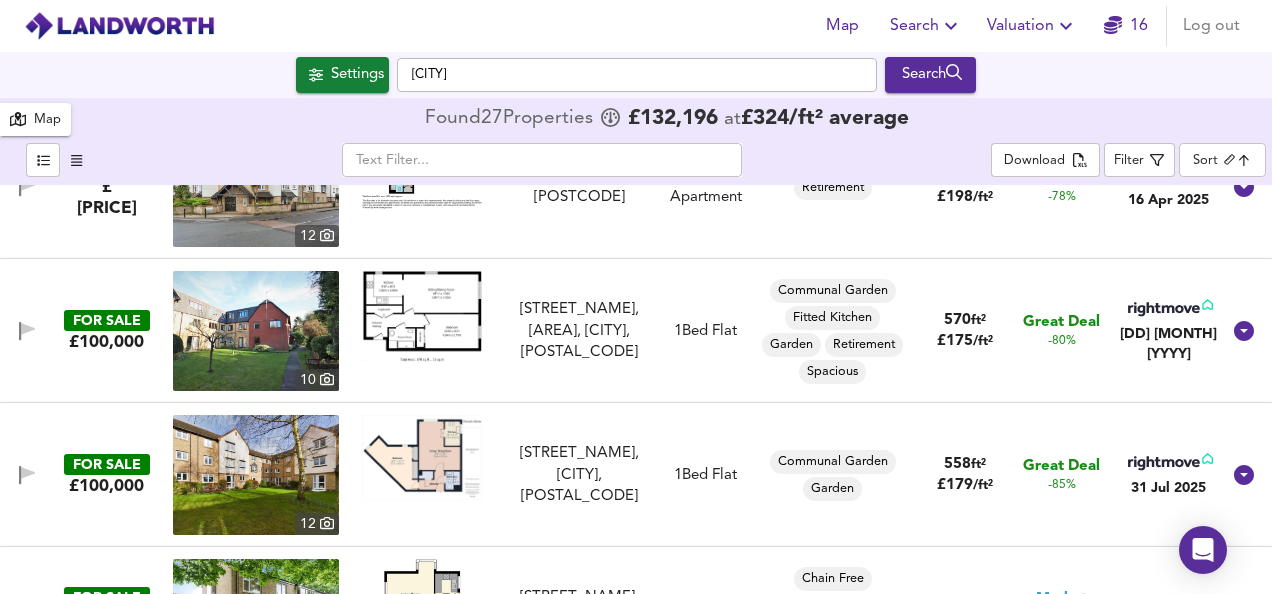 scroll, scrollTop: 80, scrollLeft: 0, axis: vertical 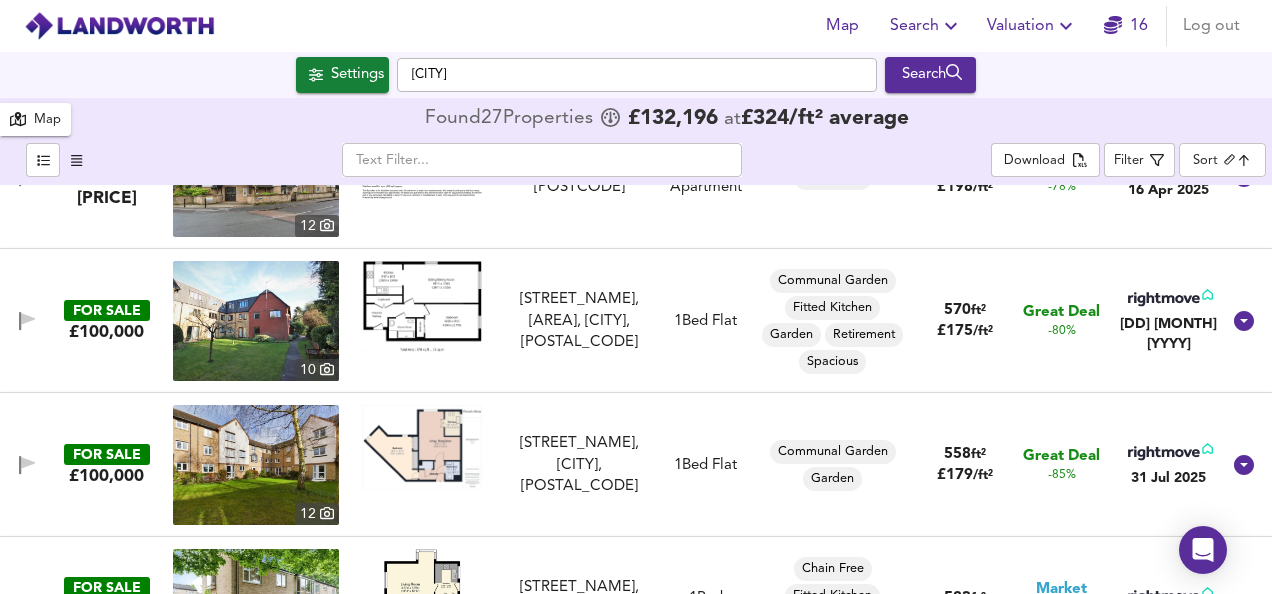 click at bounding box center (422, 306) 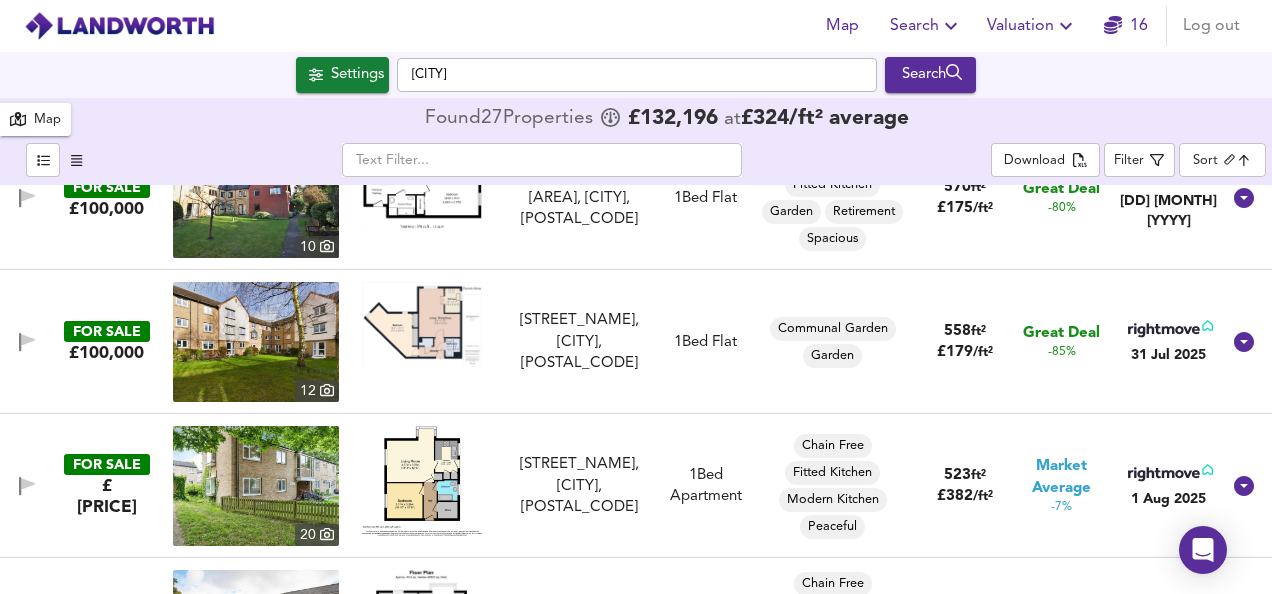 scroll, scrollTop: 240, scrollLeft: 0, axis: vertical 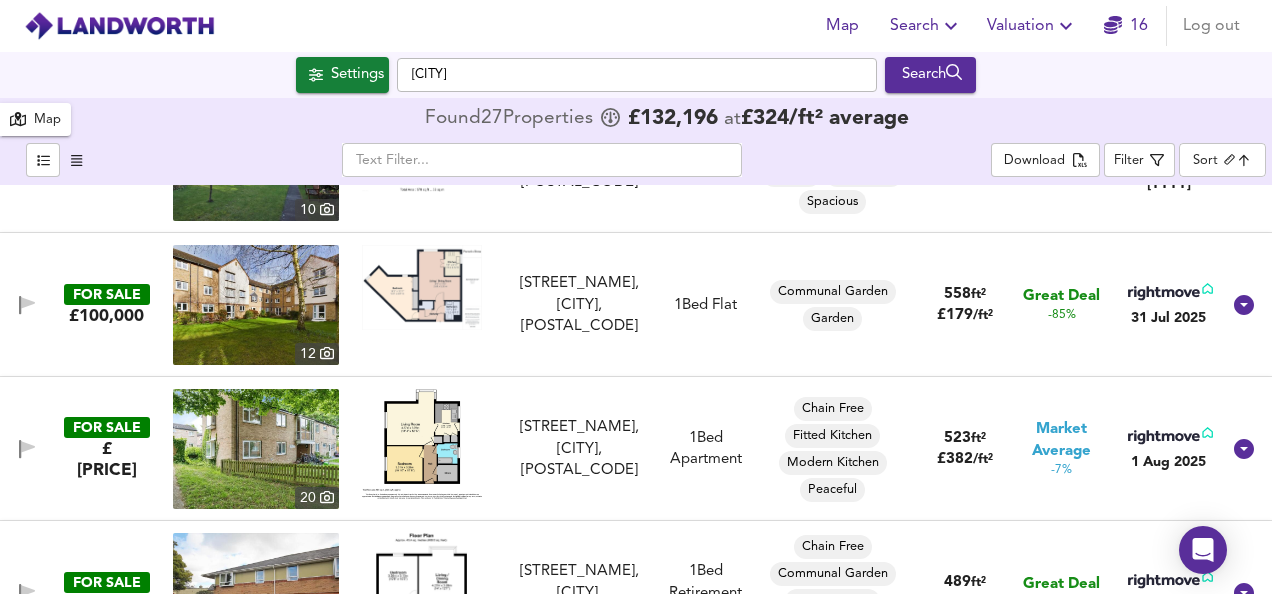 click at bounding box center [422, 444] 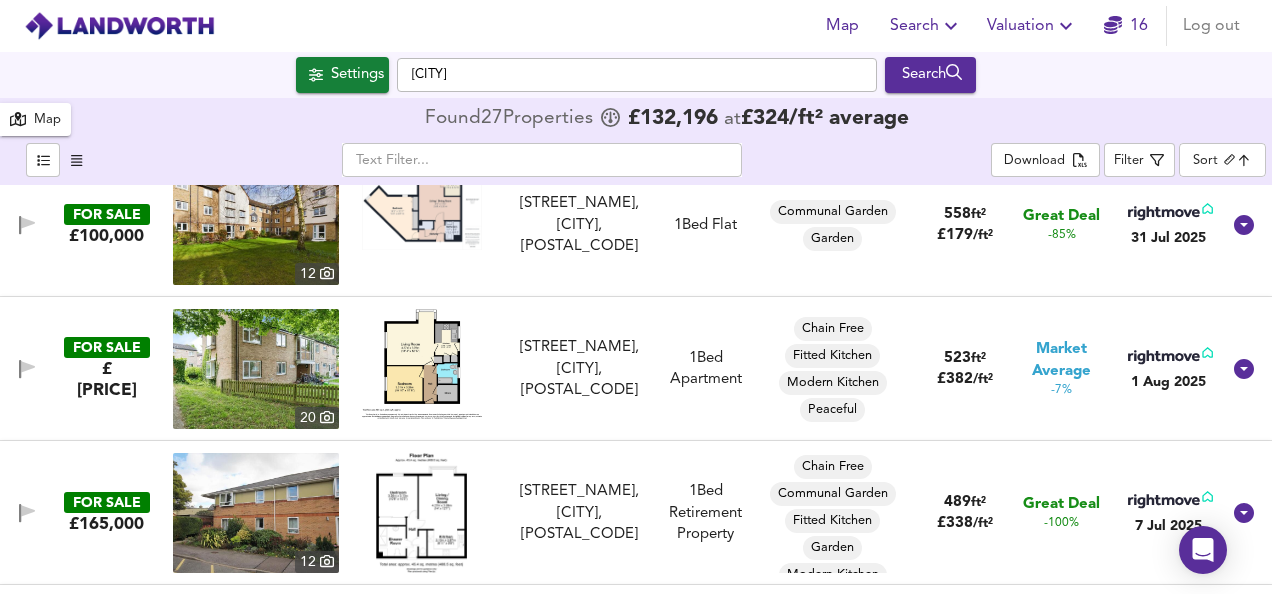 scroll, scrollTop: 360, scrollLeft: 0, axis: vertical 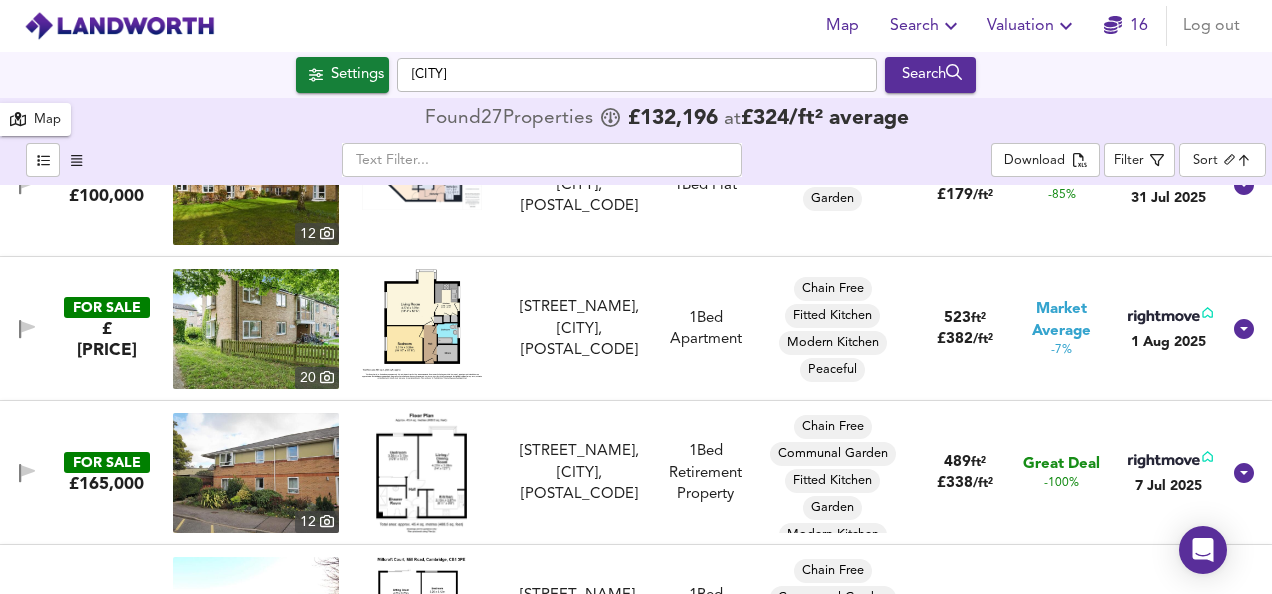 click at bounding box center (421, 473) 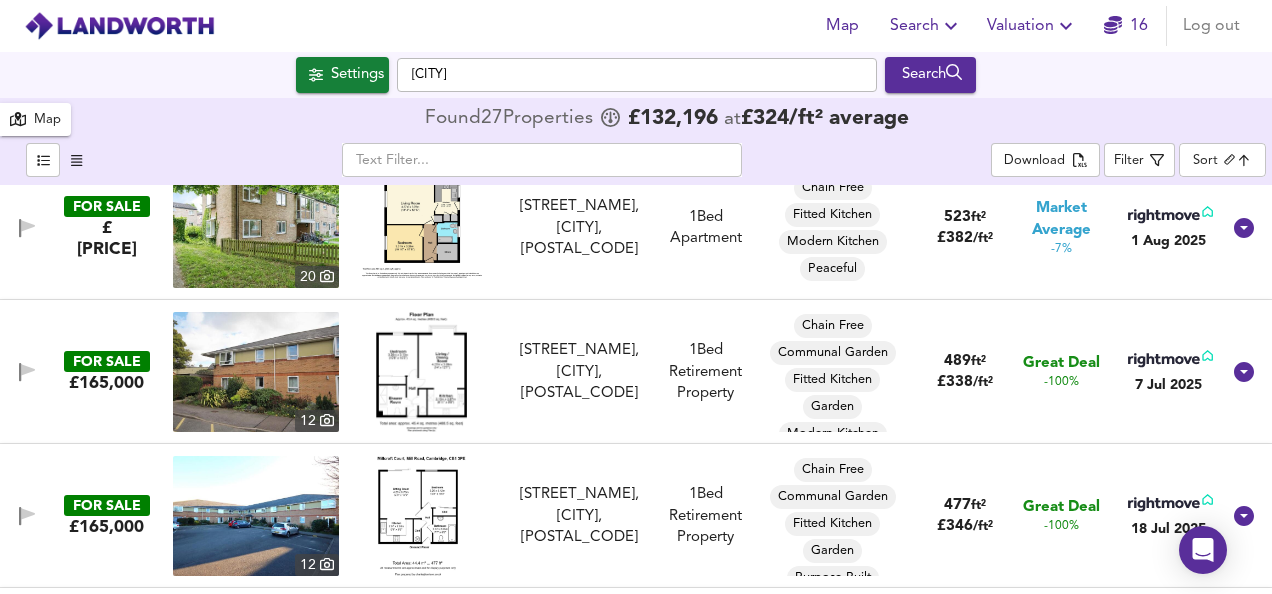 scroll, scrollTop: 520, scrollLeft: 0, axis: vertical 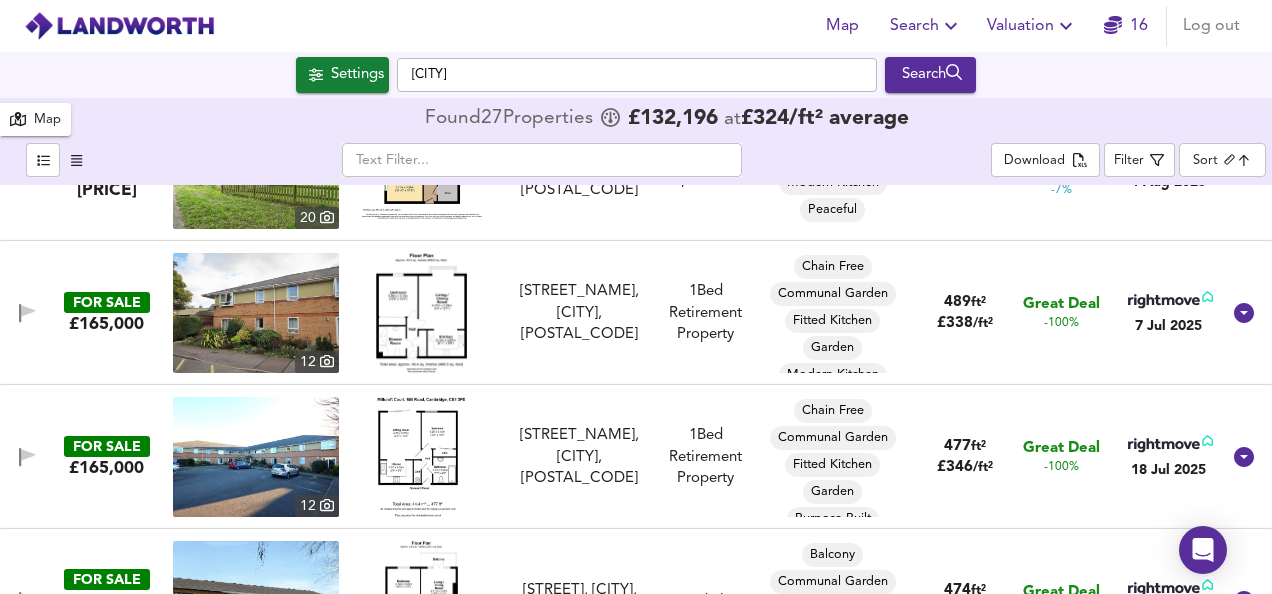 click at bounding box center [421, 457] 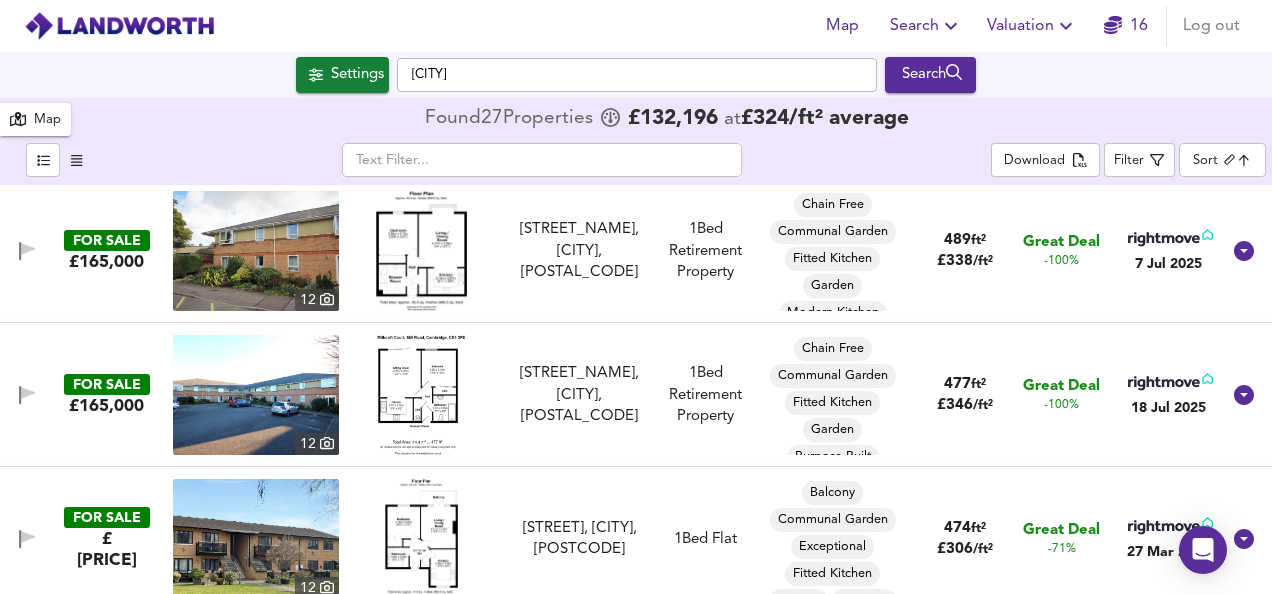 scroll, scrollTop: 640, scrollLeft: 0, axis: vertical 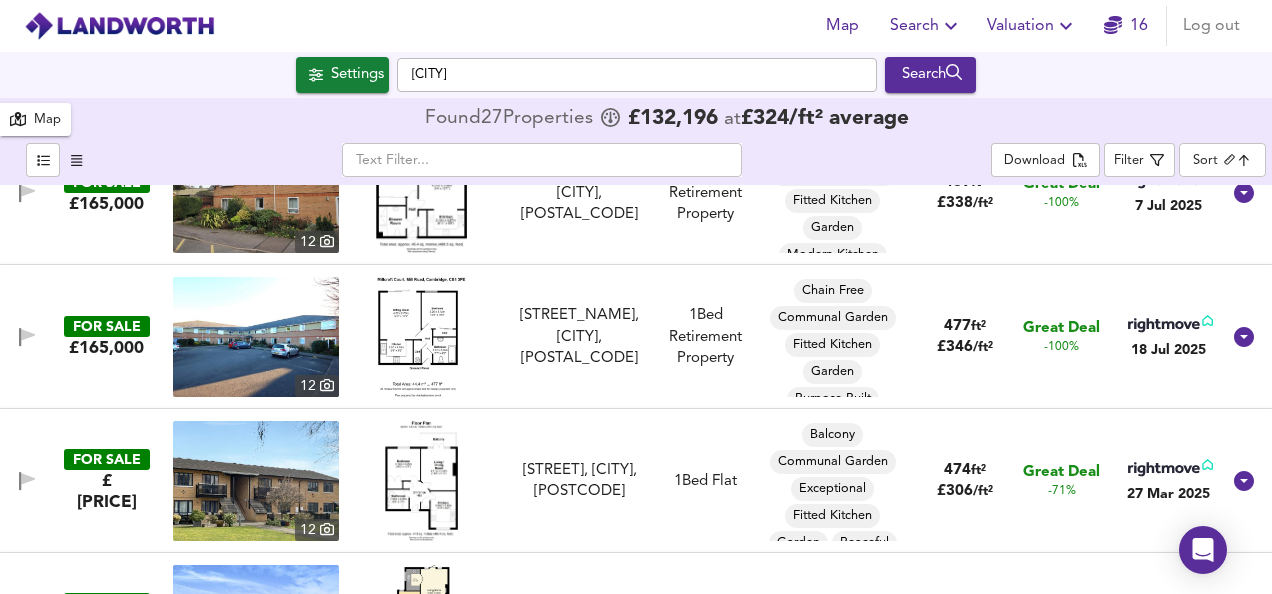 click at bounding box center (422, 481) 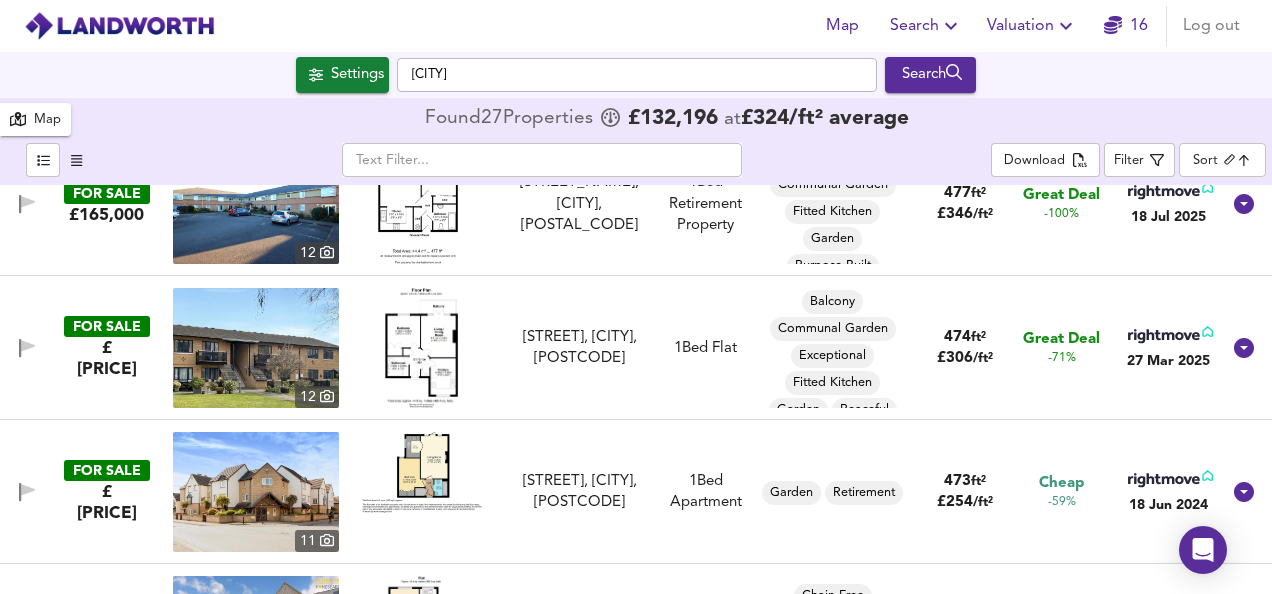 scroll, scrollTop: 800, scrollLeft: 0, axis: vertical 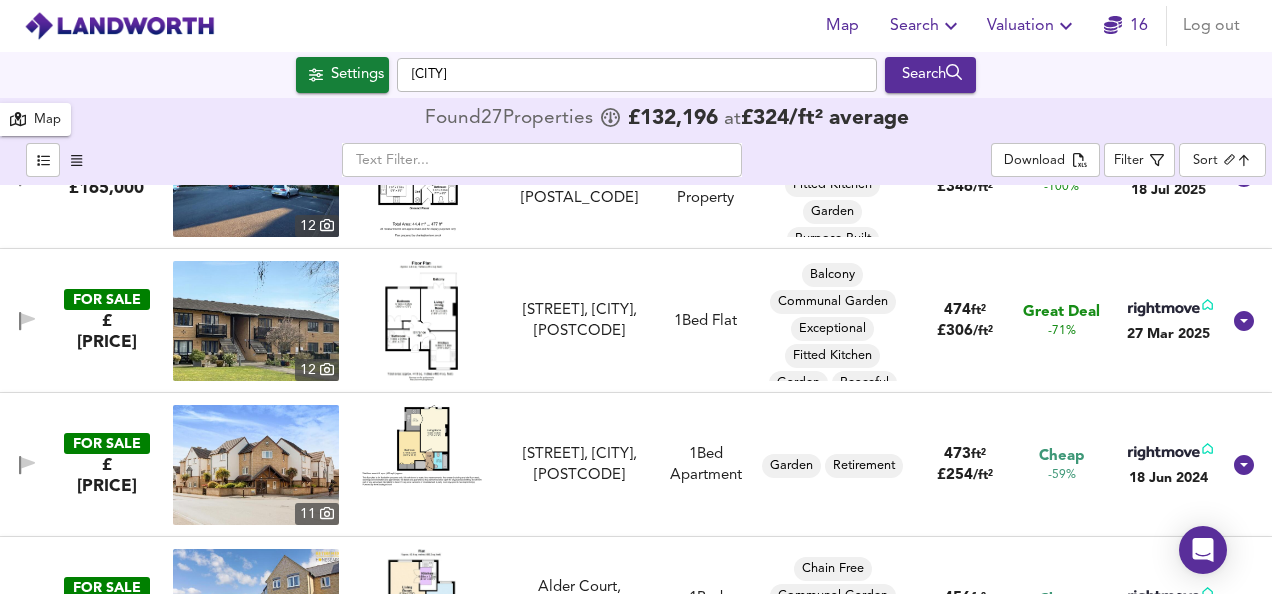 click at bounding box center (422, 445) 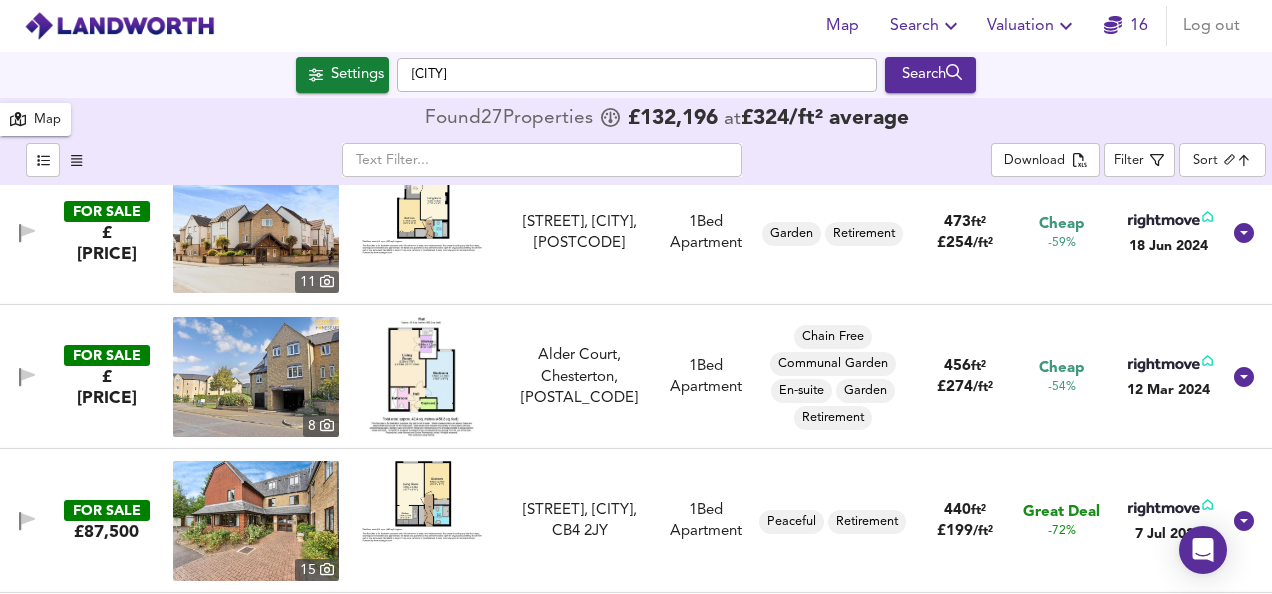scroll, scrollTop: 1040, scrollLeft: 0, axis: vertical 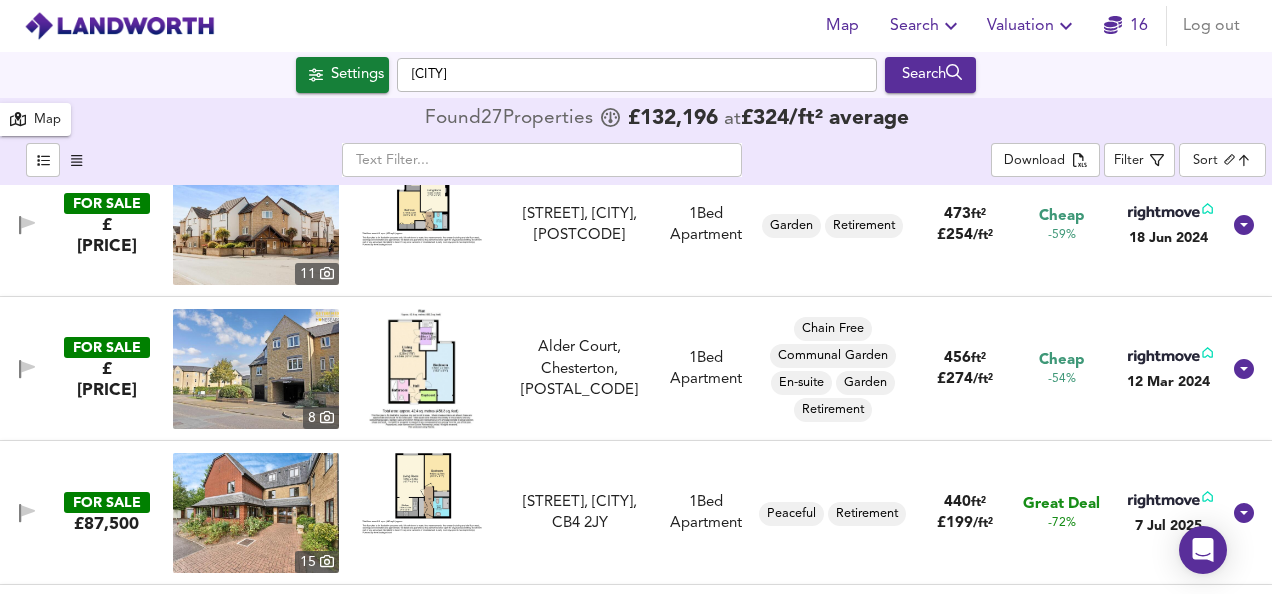 click at bounding box center (421, 369) 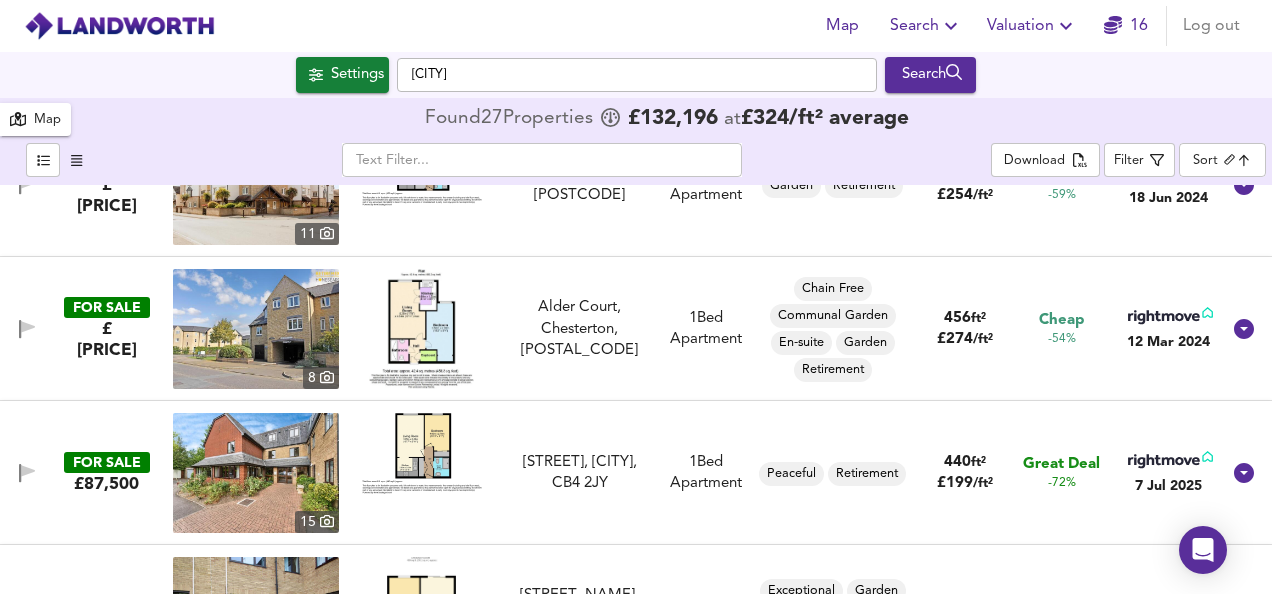 click at bounding box center (422, 453) 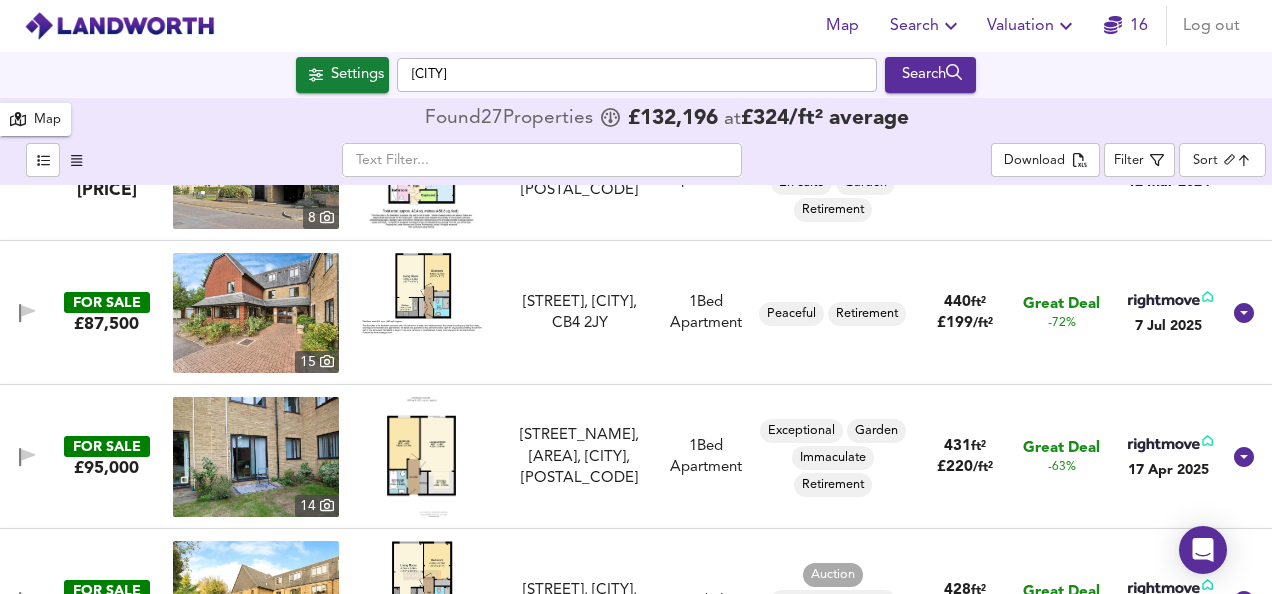 scroll, scrollTop: 1280, scrollLeft: 0, axis: vertical 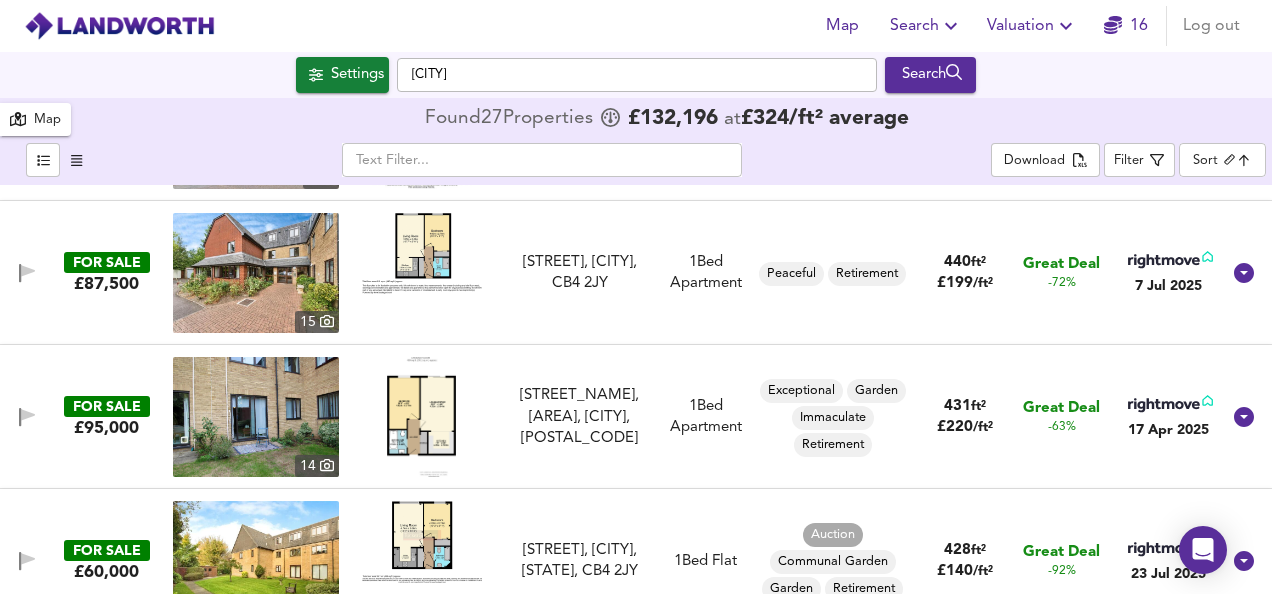 click at bounding box center [421, 417] 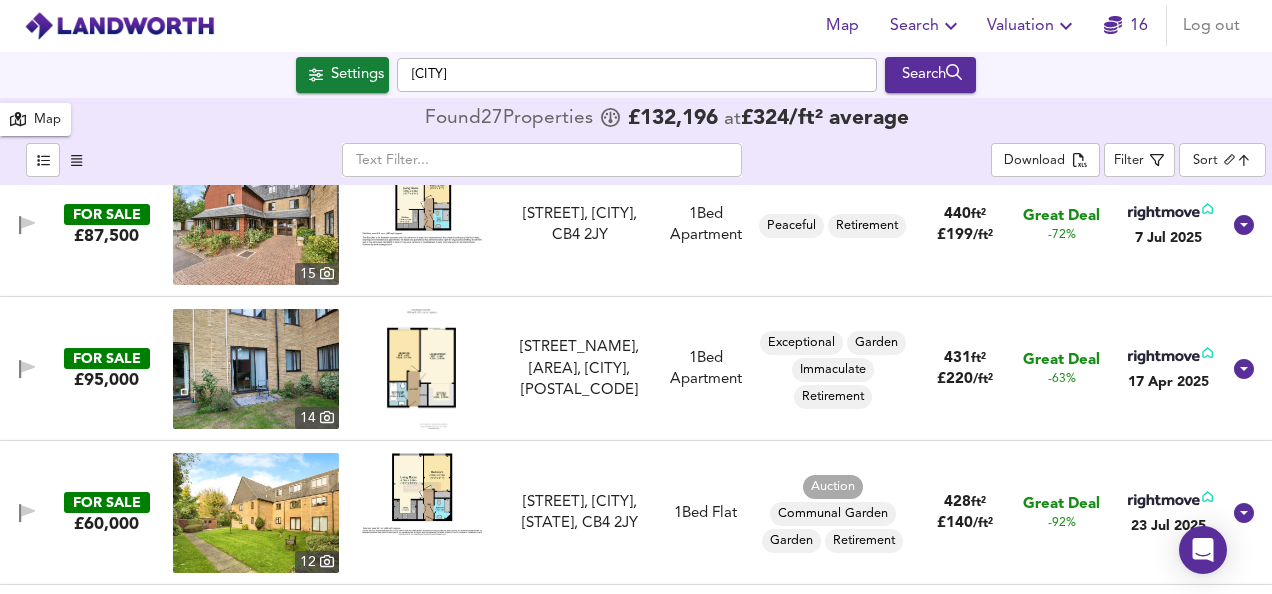 scroll, scrollTop: 1360, scrollLeft: 0, axis: vertical 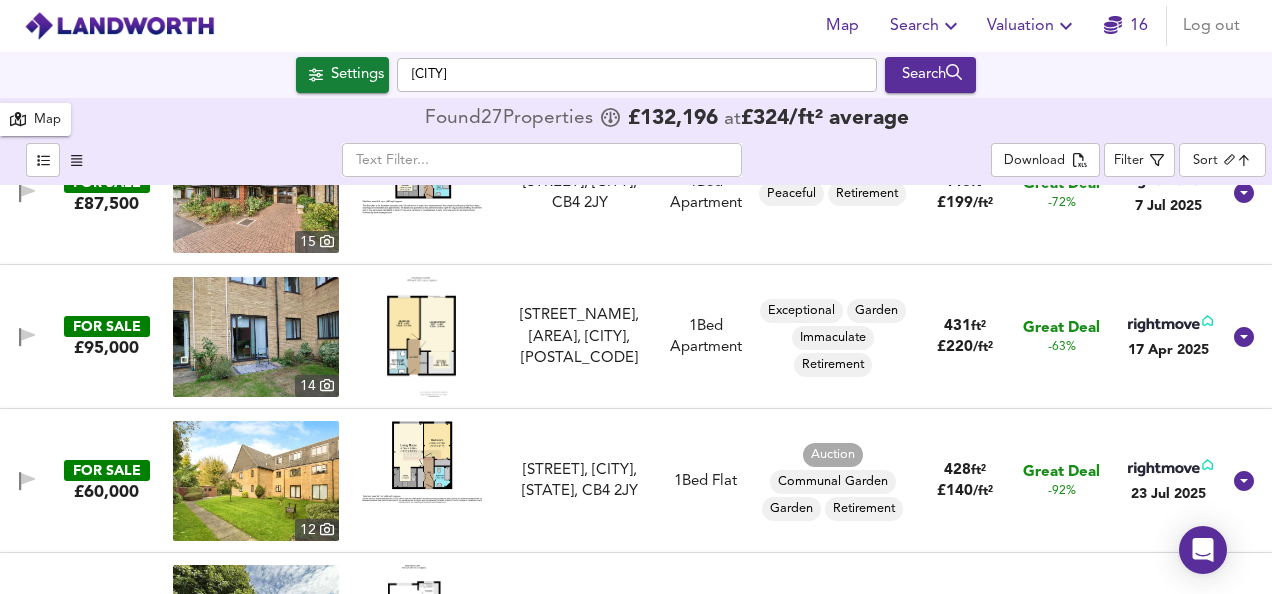 click at bounding box center (422, 462) 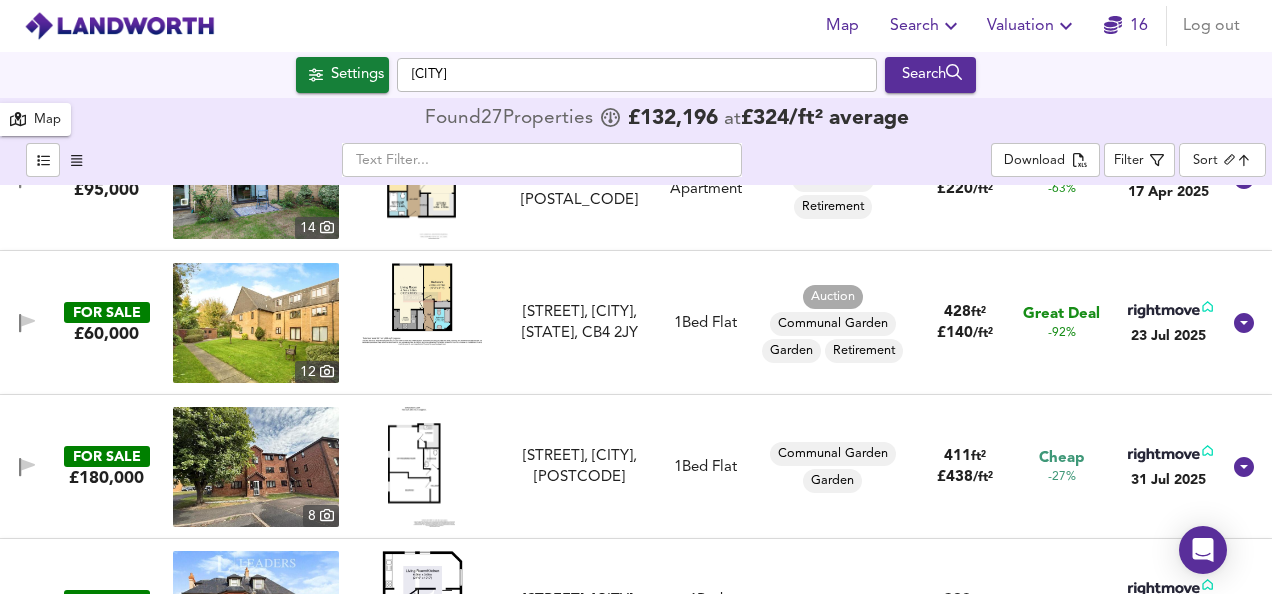 scroll, scrollTop: 1520, scrollLeft: 0, axis: vertical 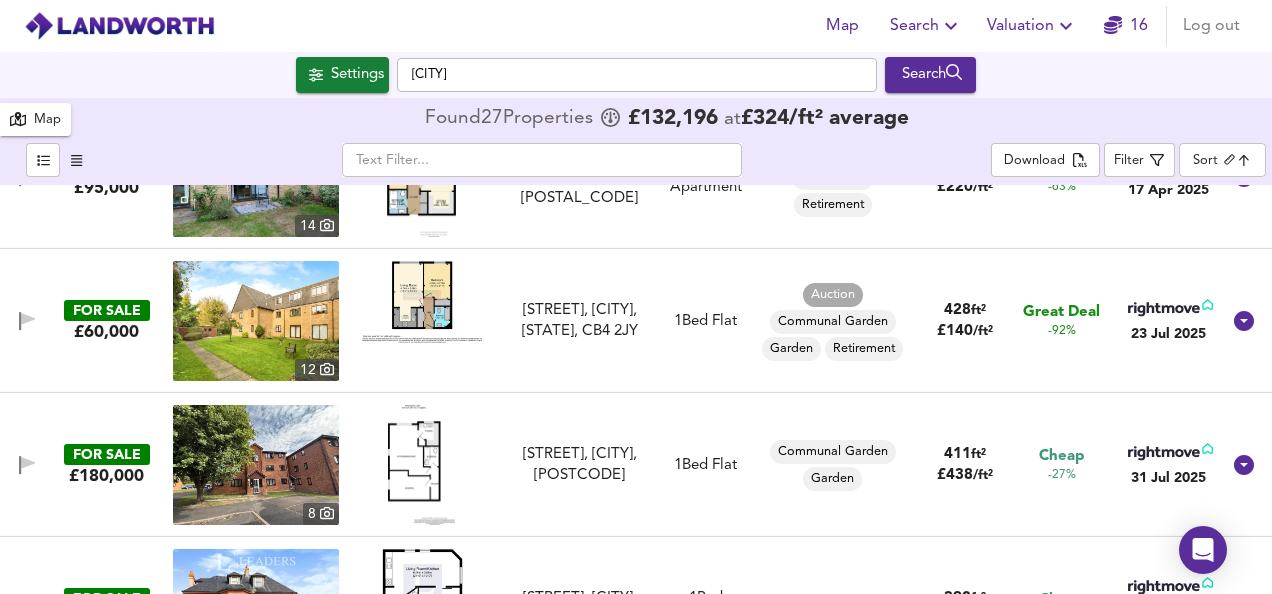 click at bounding box center (421, 465) 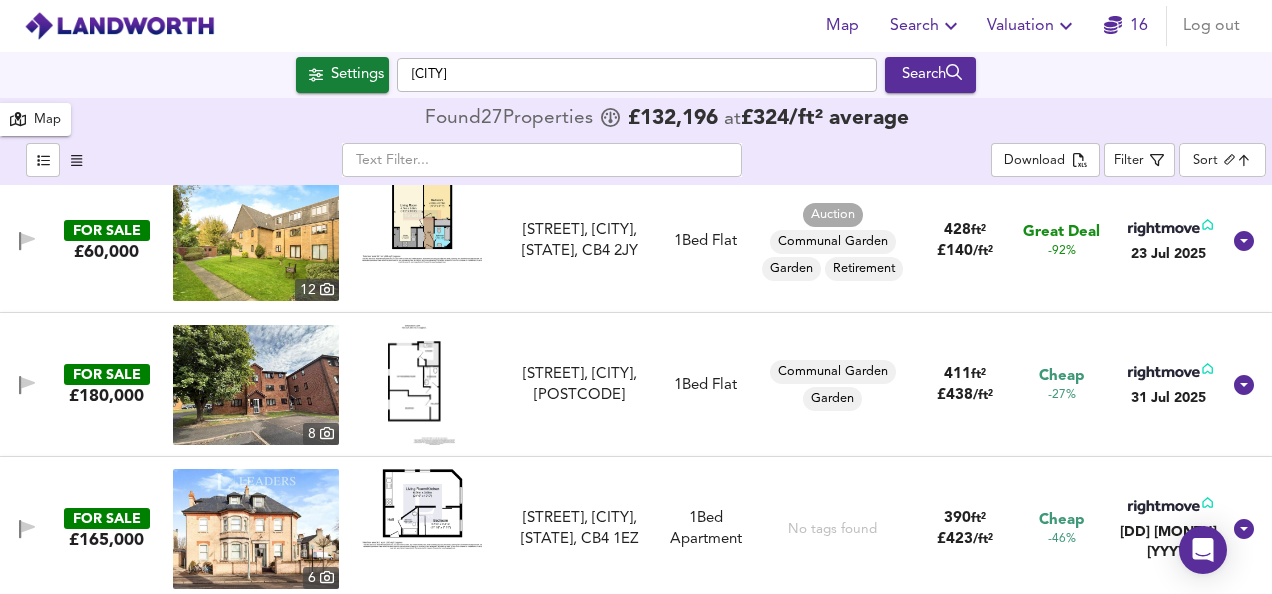 scroll, scrollTop: 1640, scrollLeft: 0, axis: vertical 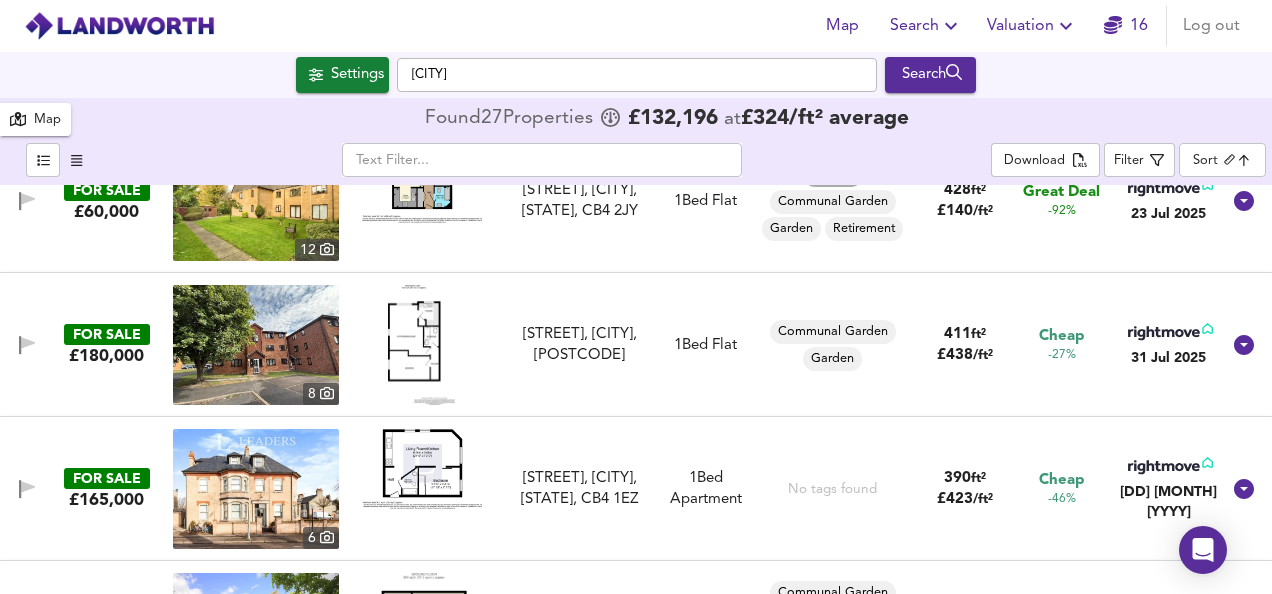 click at bounding box center (422, 469) 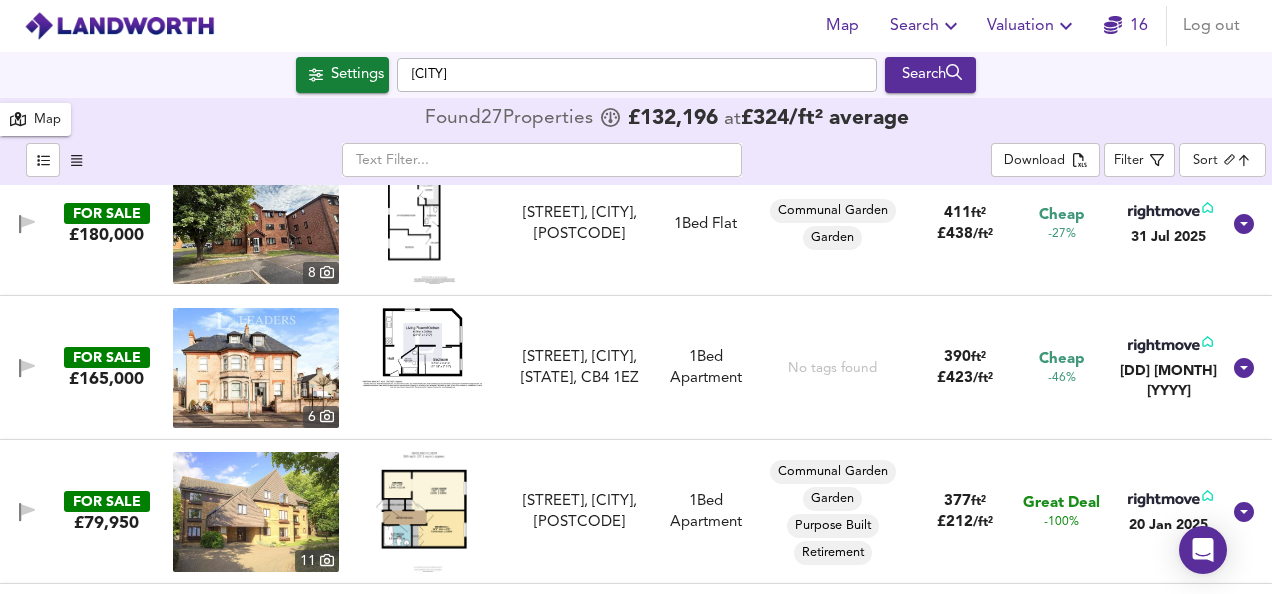 scroll, scrollTop: 1800, scrollLeft: 0, axis: vertical 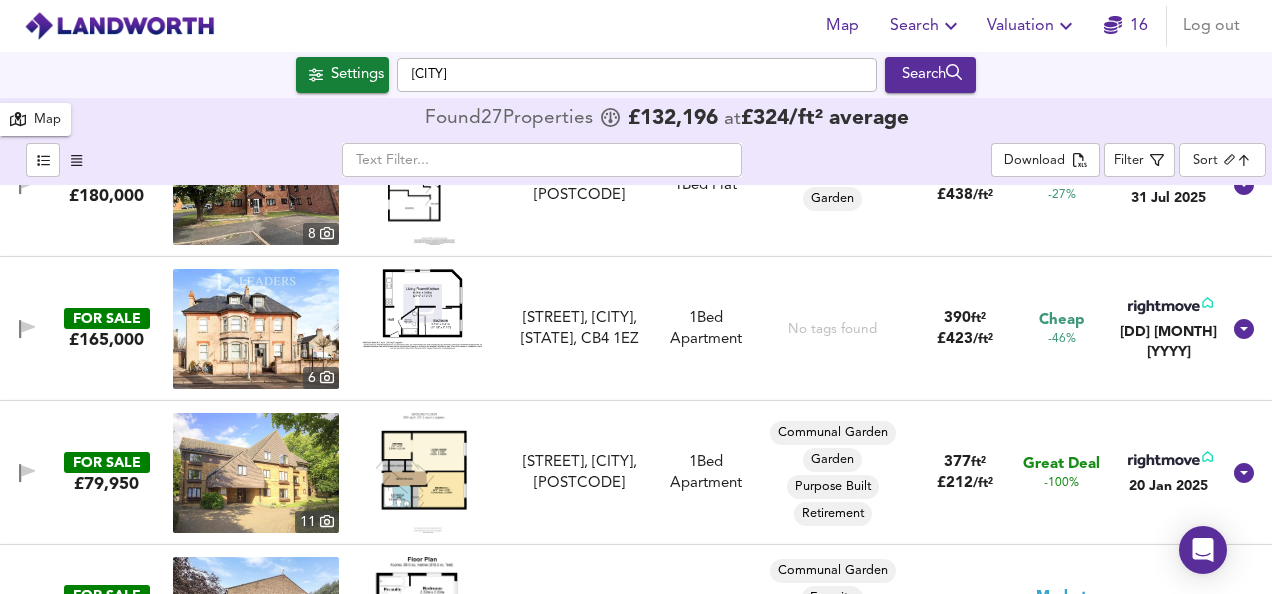 click at bounding box center [421, 473] 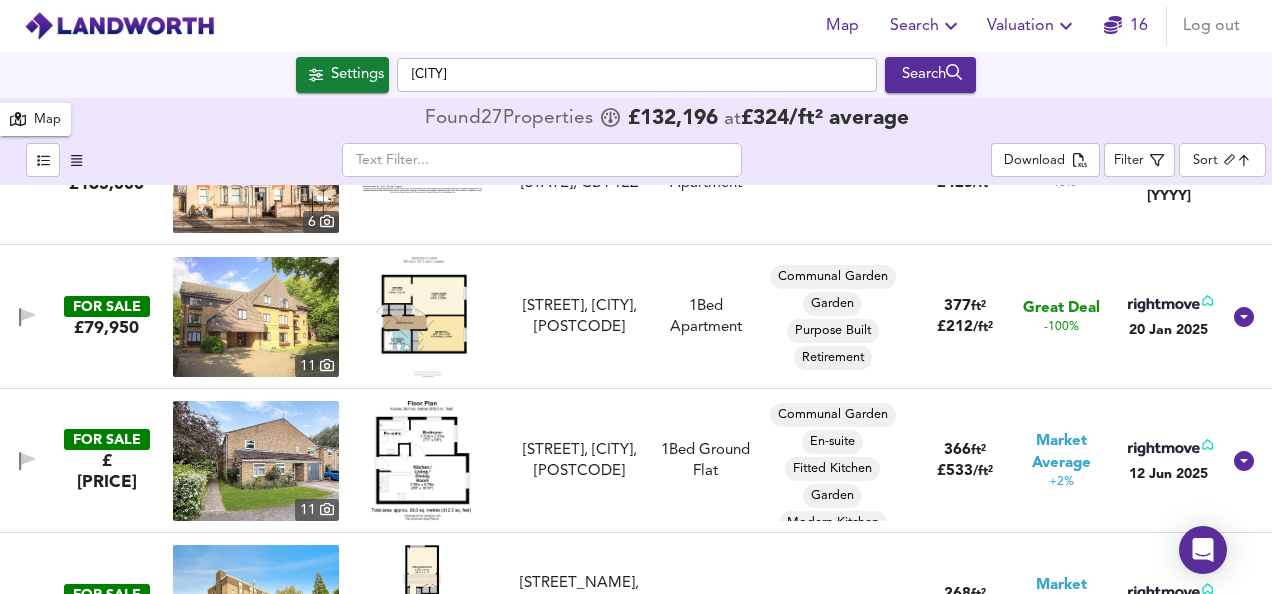 scroll, scrollTop: 1960, scrollLeft: 0, axis: vertical 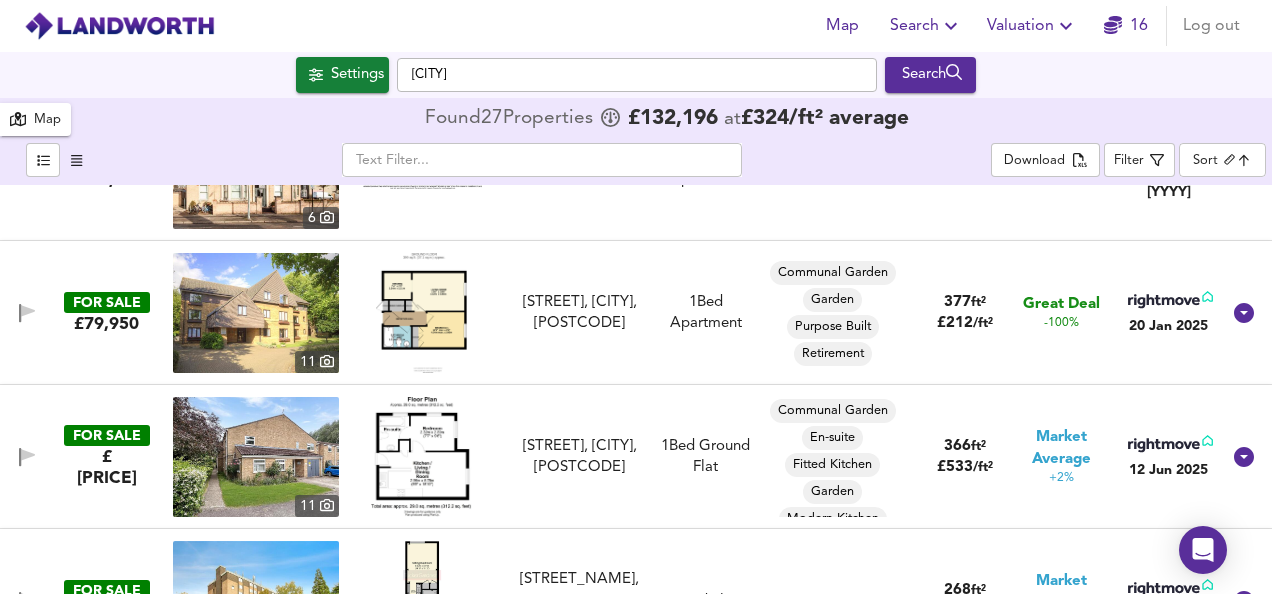 click at bounding box center (421, 457) 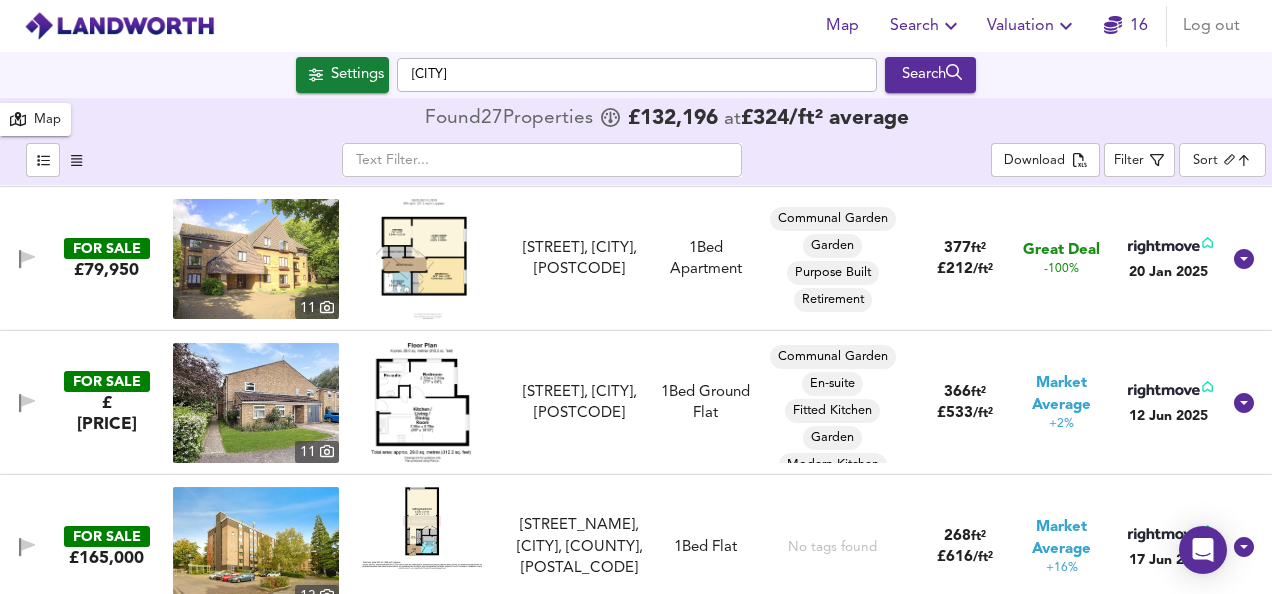 scroll, scrollTop: 2040, scrollLeft: 0, axis: vertical 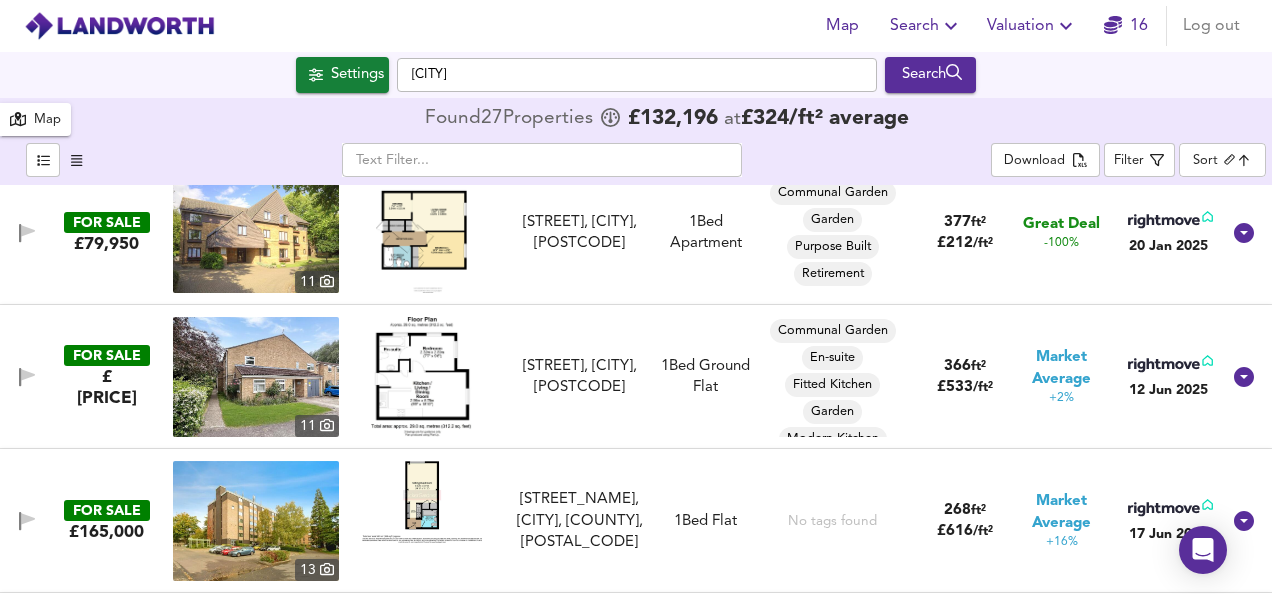 click at bounding box center [422, 502] 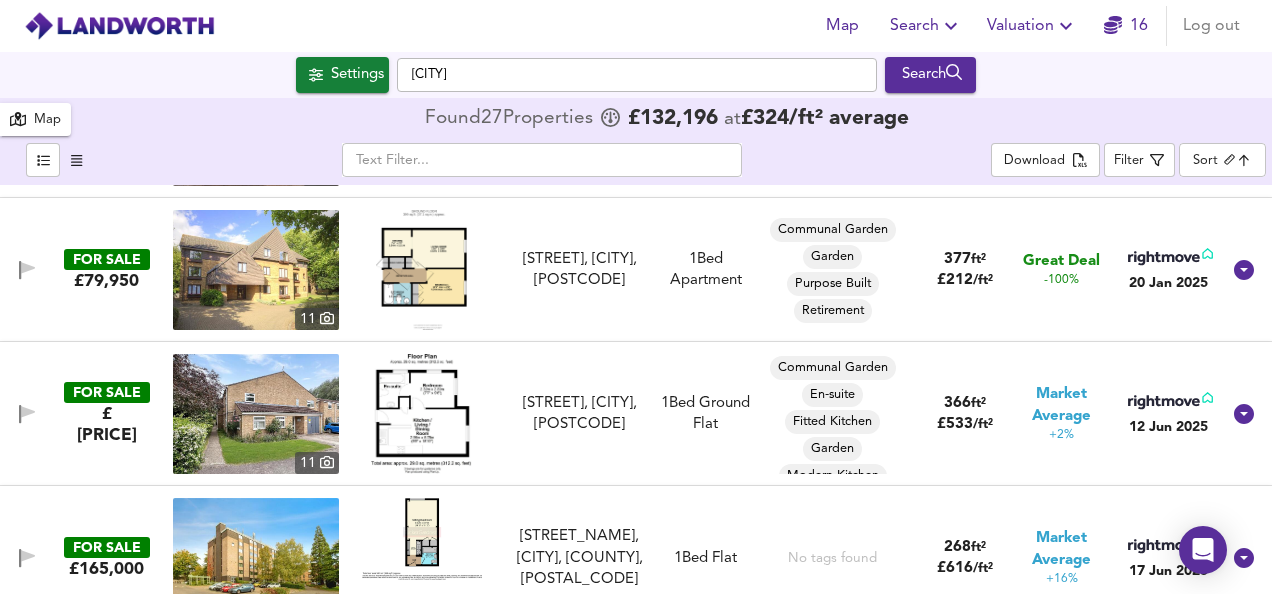 scroll, scrollTop: 2000, scrollLeft: 0, axis: vertical 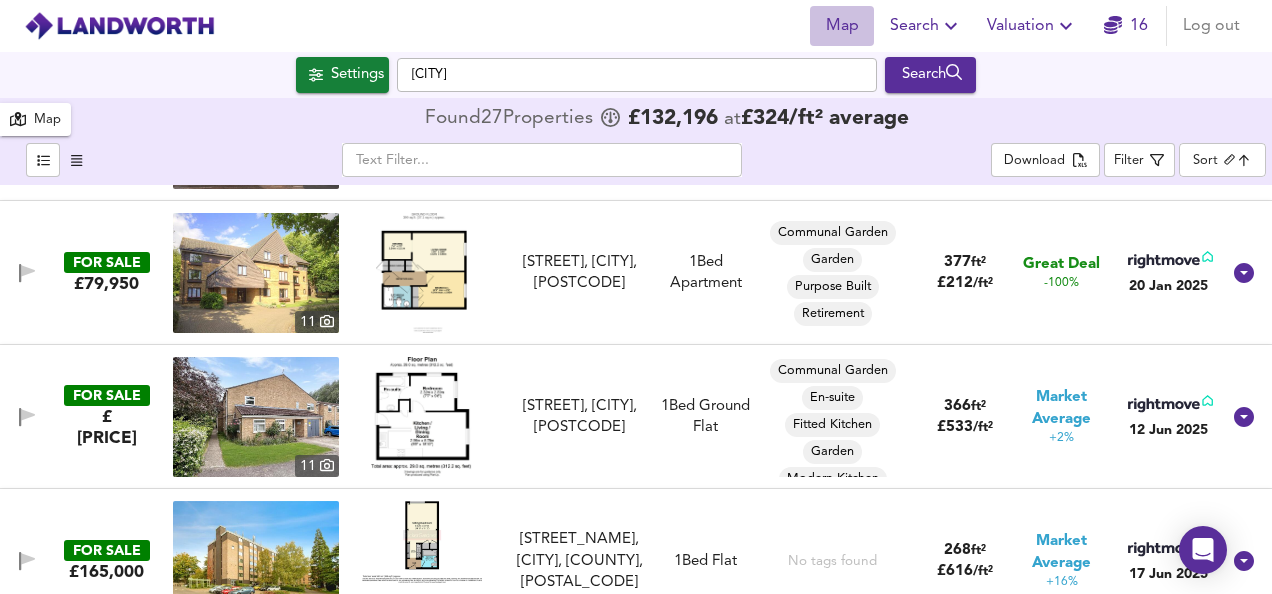 click on "Map" at bounding box center (842, 26) 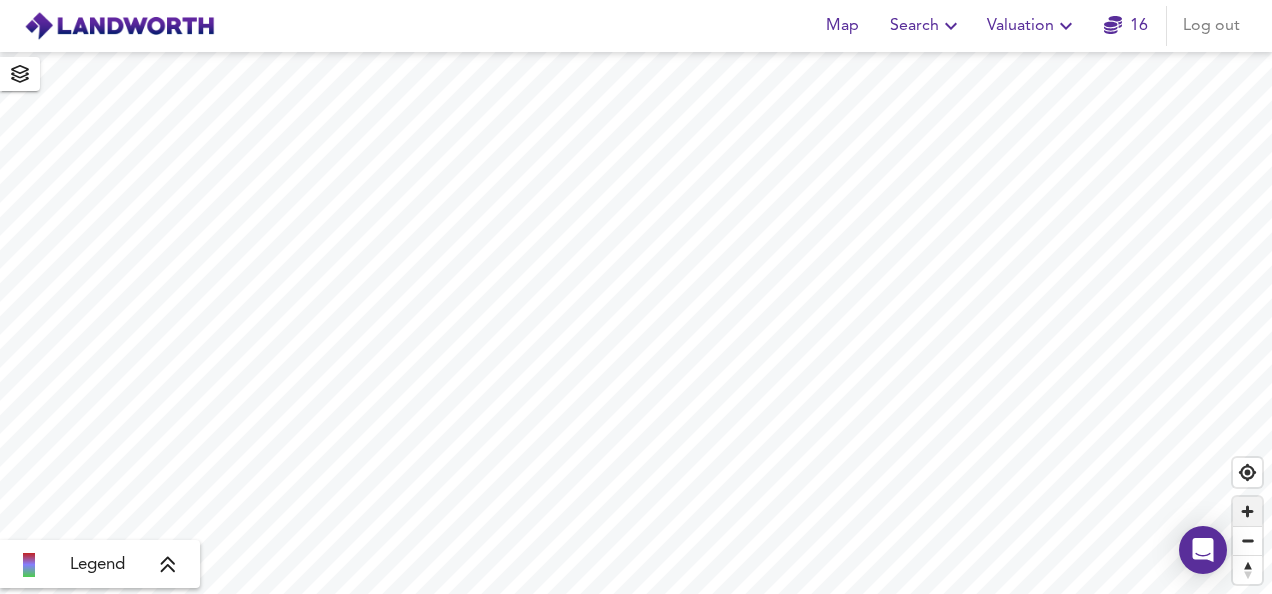 click at bounding box center (1247, 511) 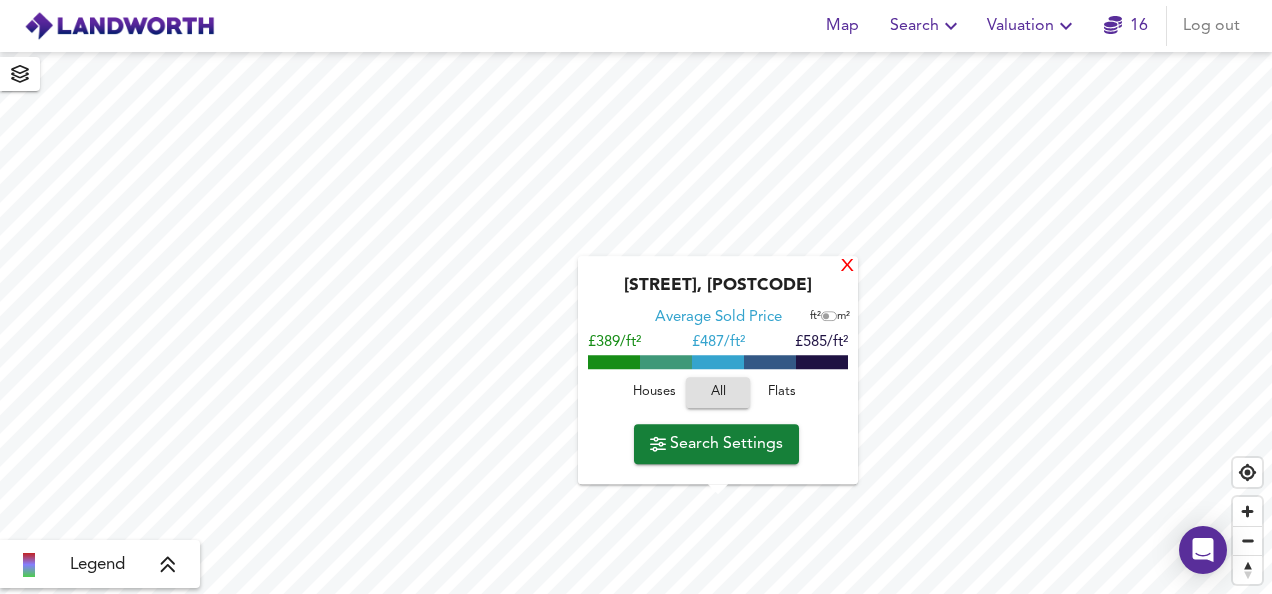 click on "X" at bounding box center [847, 267] 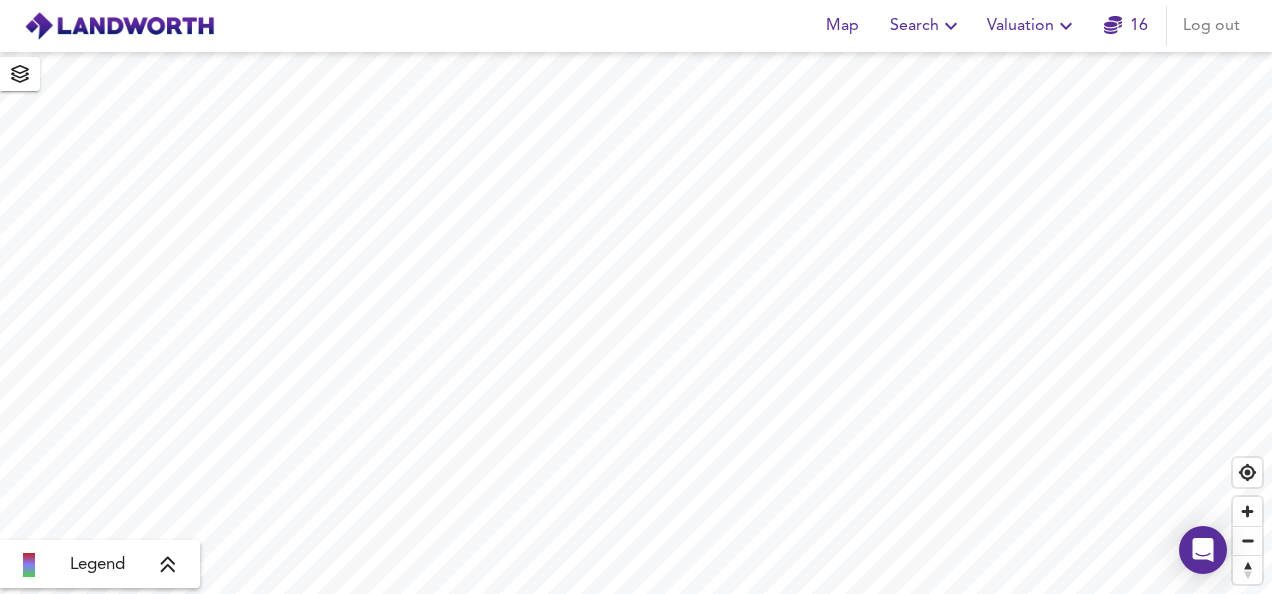 click on "Log out" at bounding box center (1211, 26) 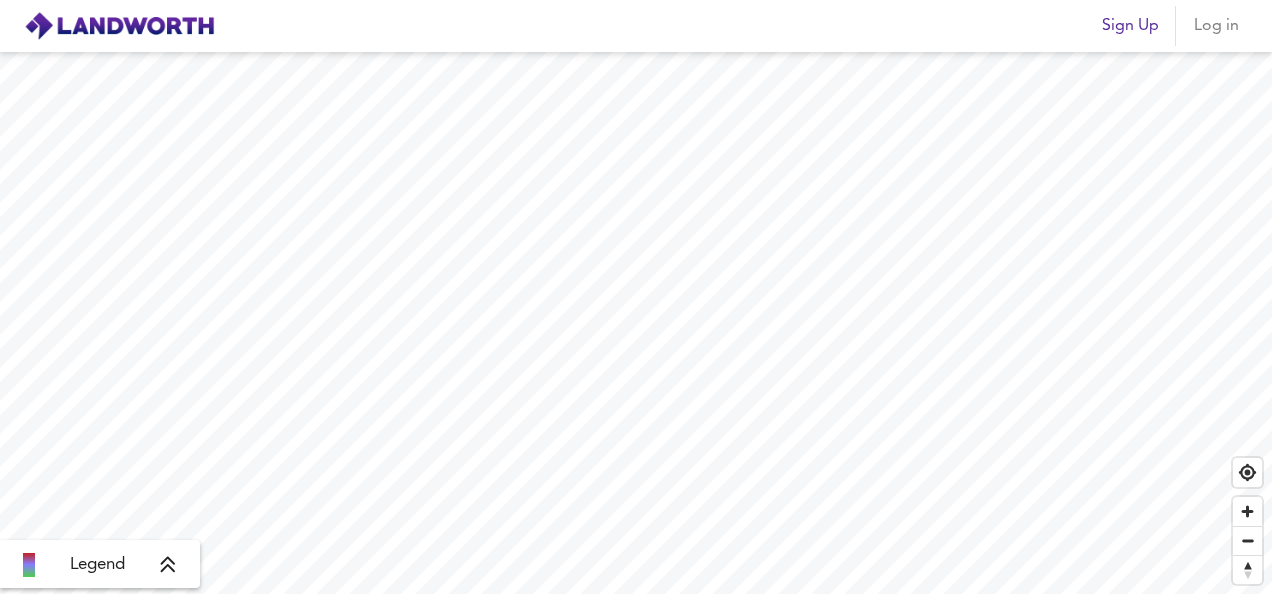 scroll, scrollTop: 0, scrollLeft: 0, axis: both 